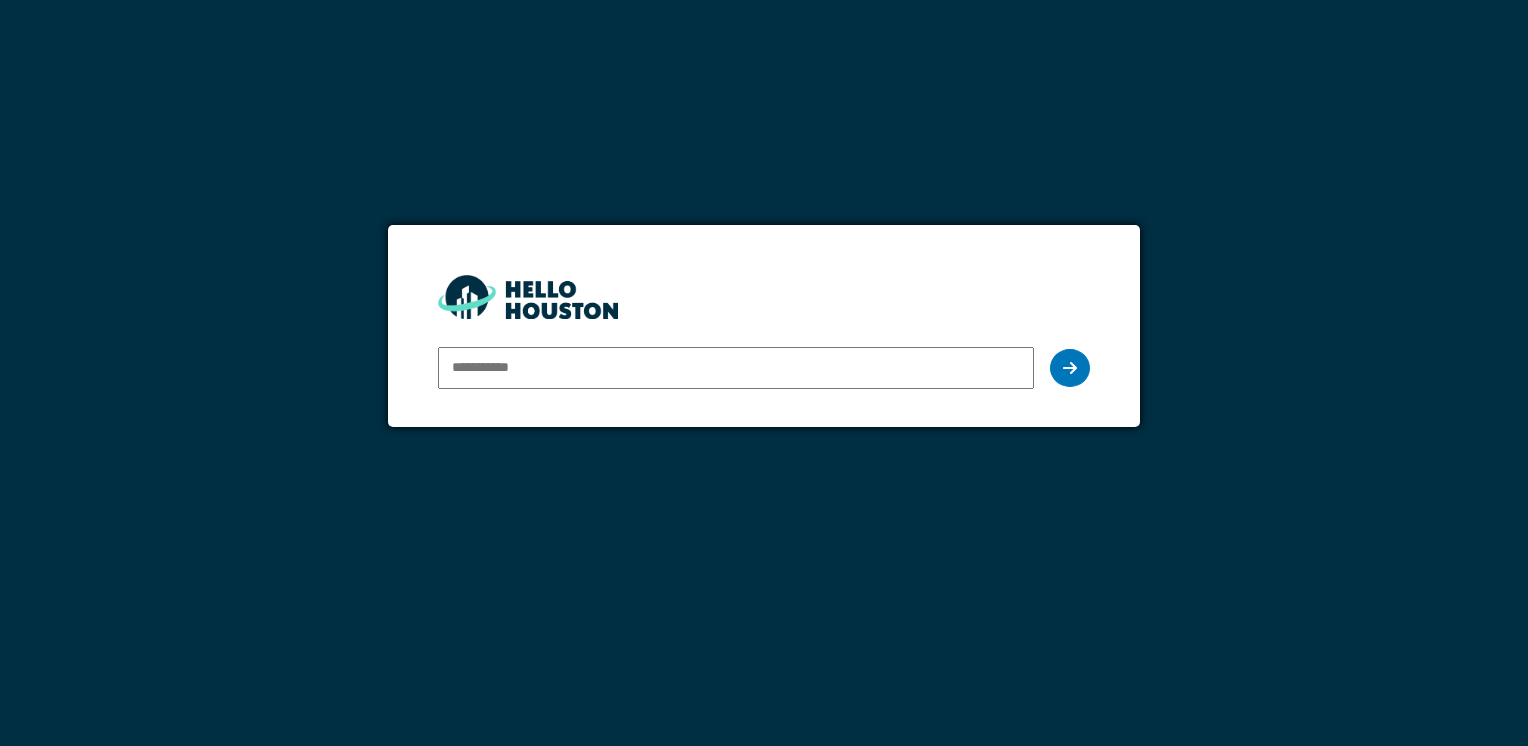 scroll, scrollTop: 0, scrollLeft: 0, axis: both 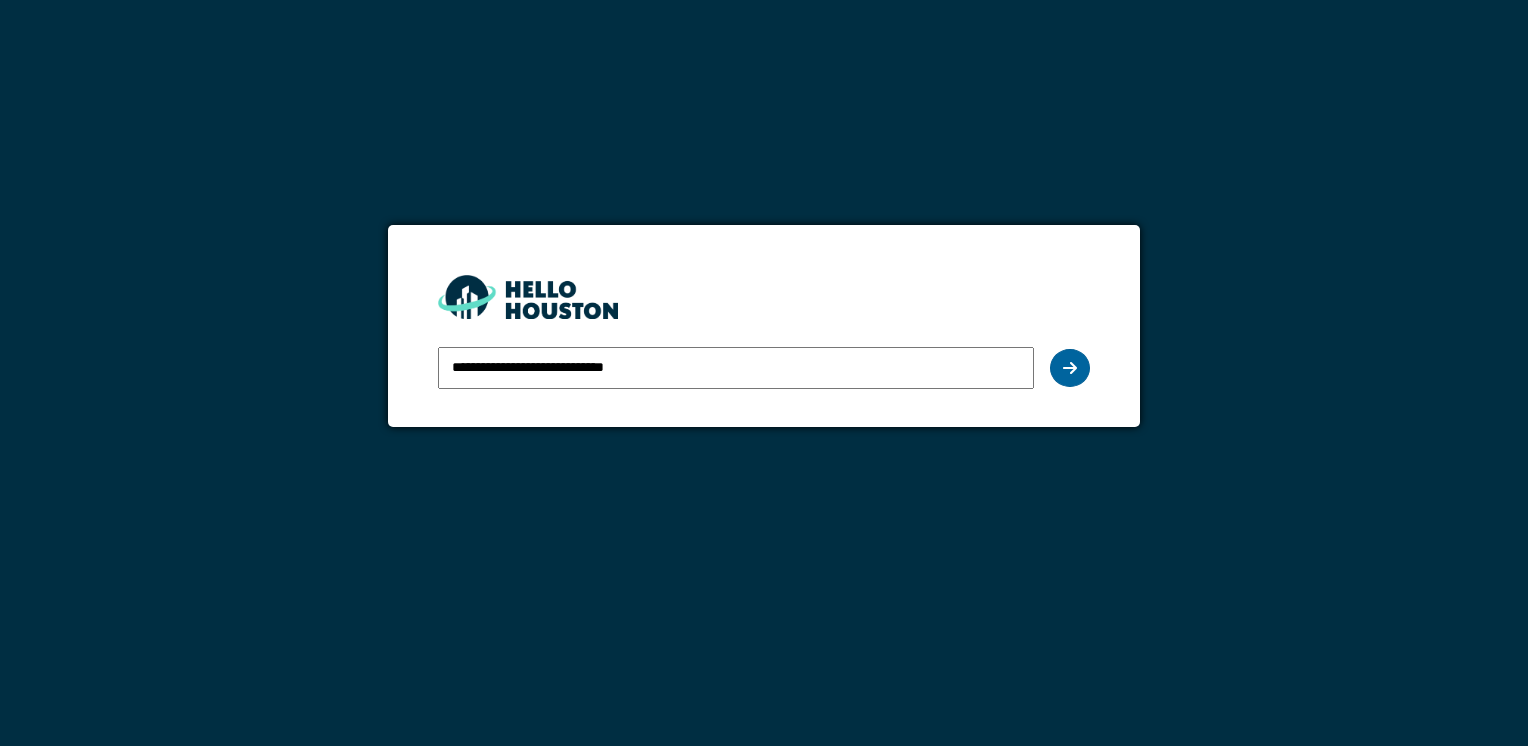 click at bounding box center (1070, 368) 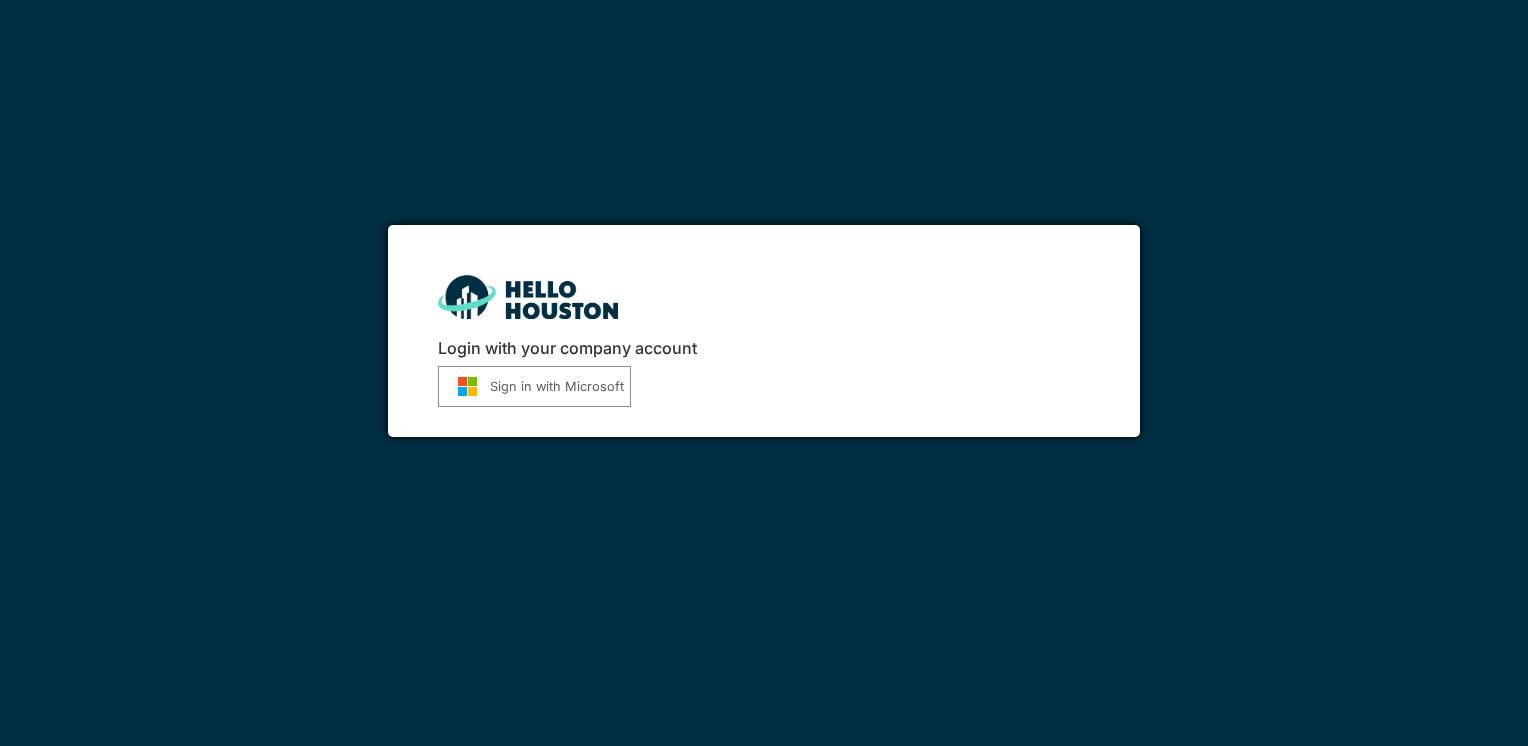 scroll, scrollTop: 0, scrollLeft: 0, axis: both 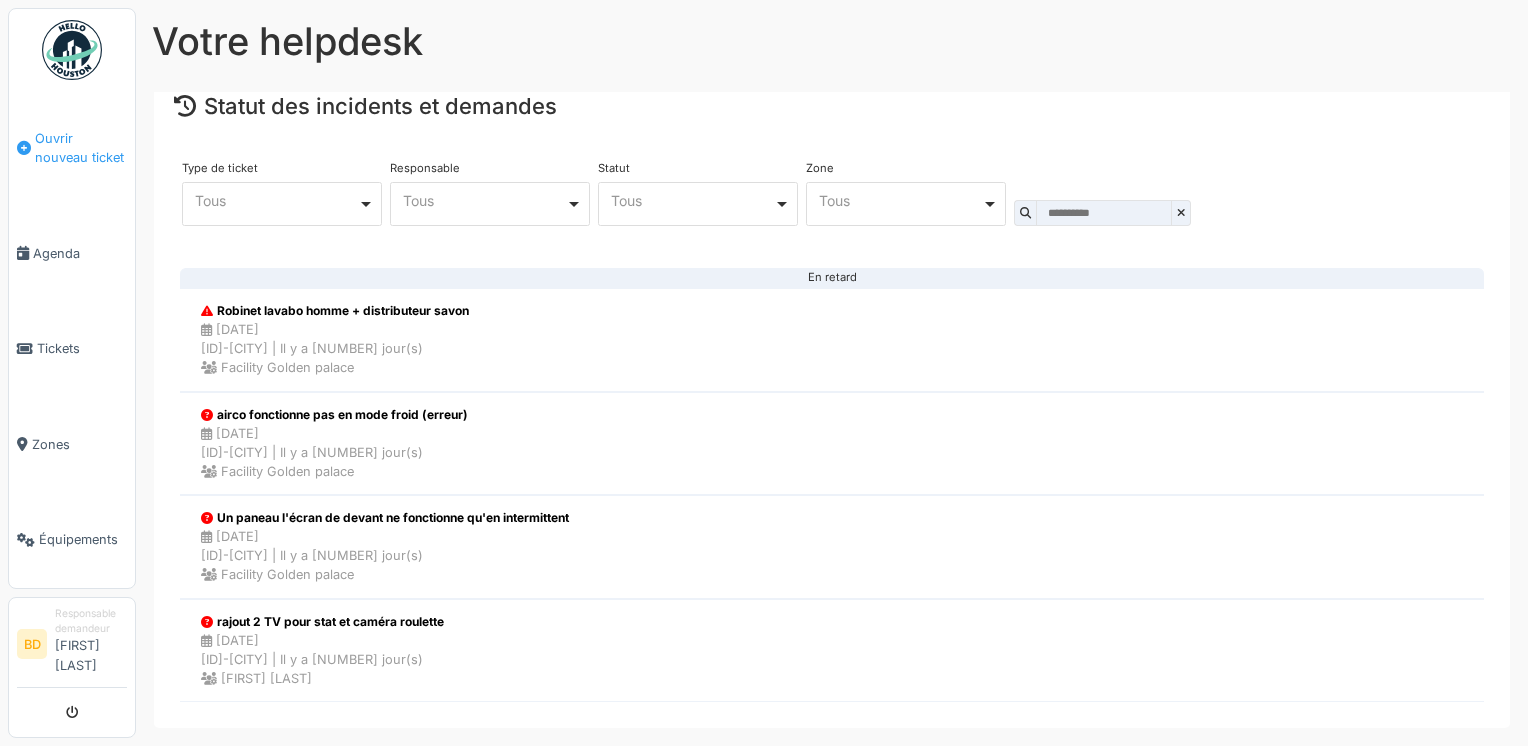 click on "Ouvrir nouveau ticket" at bounding box center [81, 148] 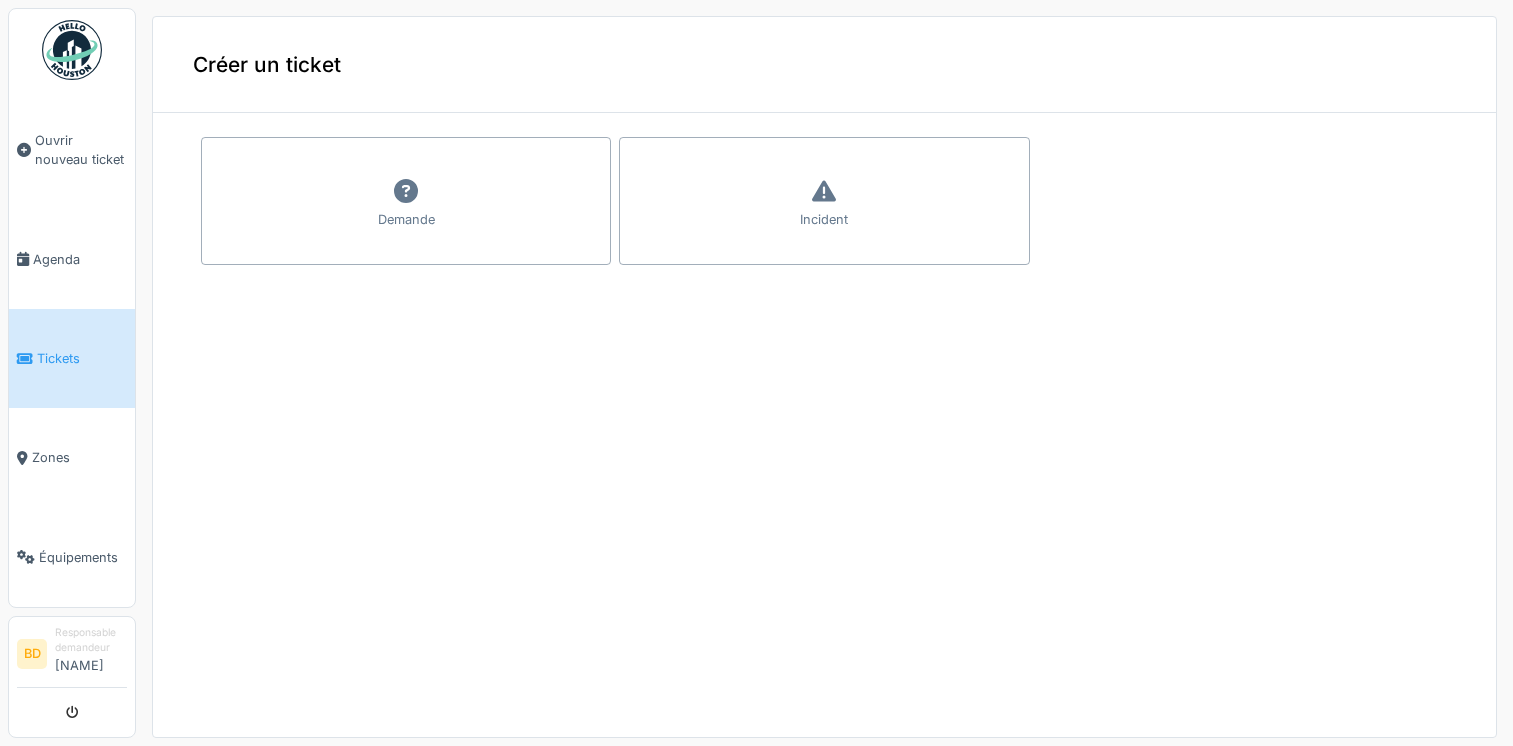 scroll, scrollTop: 0, scrollLeft: 0, axis: both 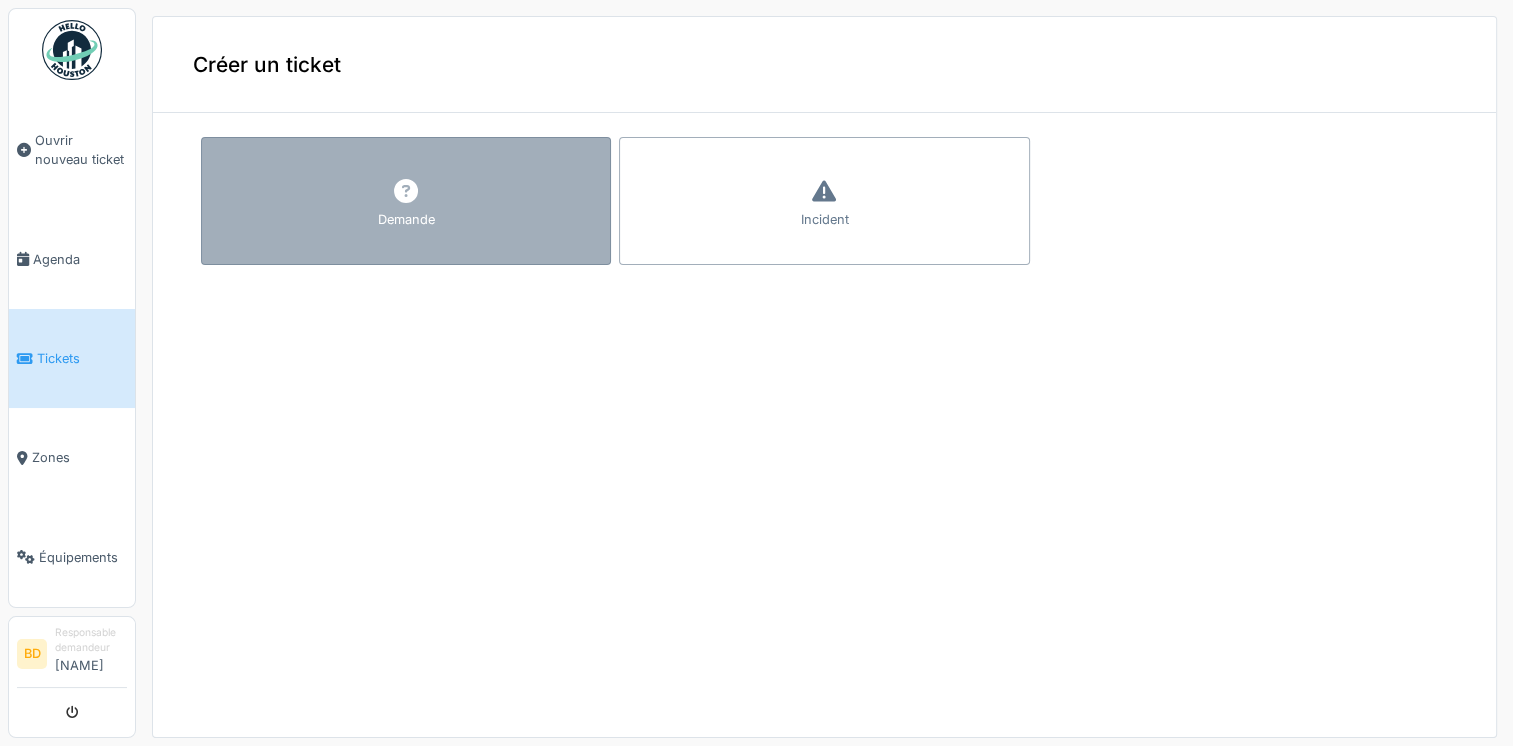 click on "Demande" at bounding box center (406, 219) 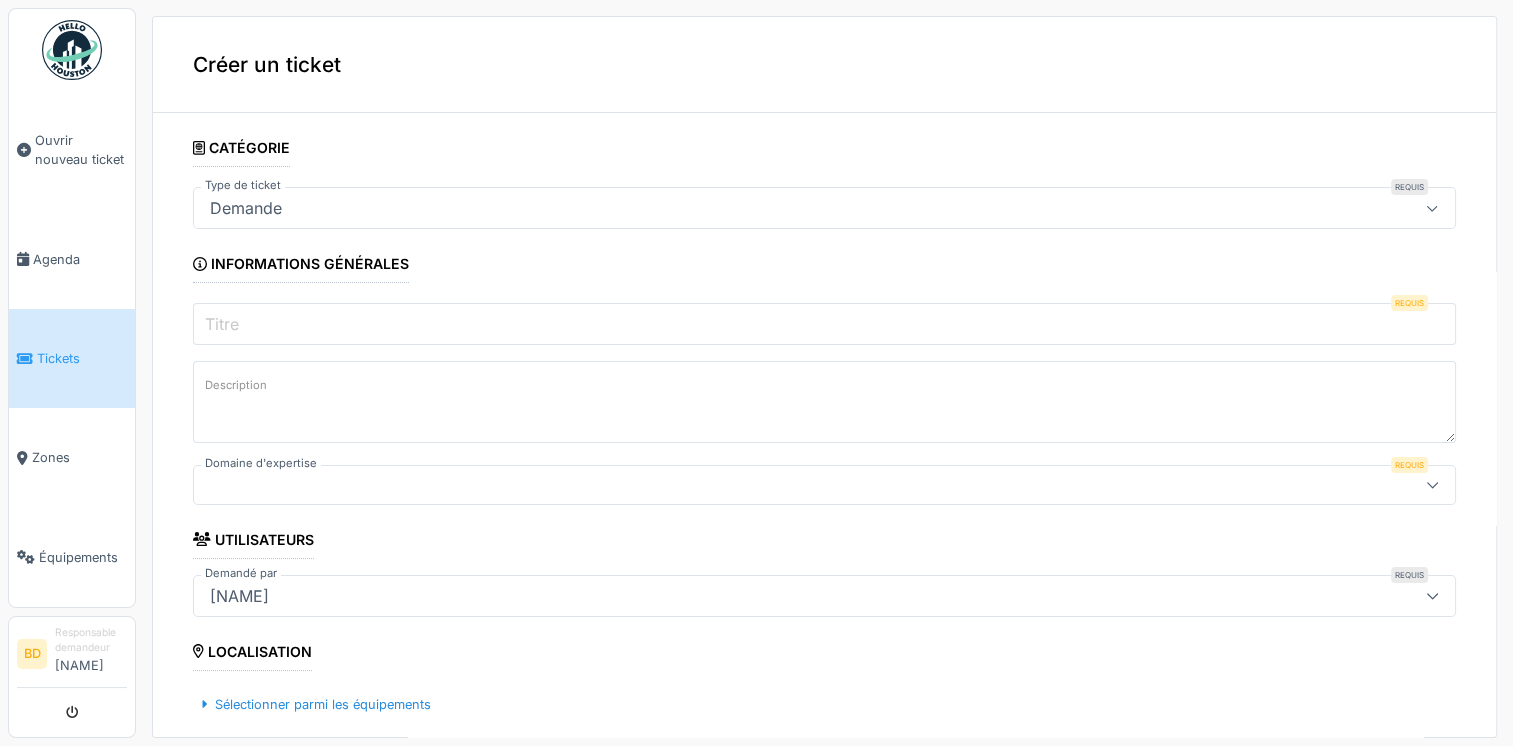 click on "Demande" at bounding box center (761, 208) 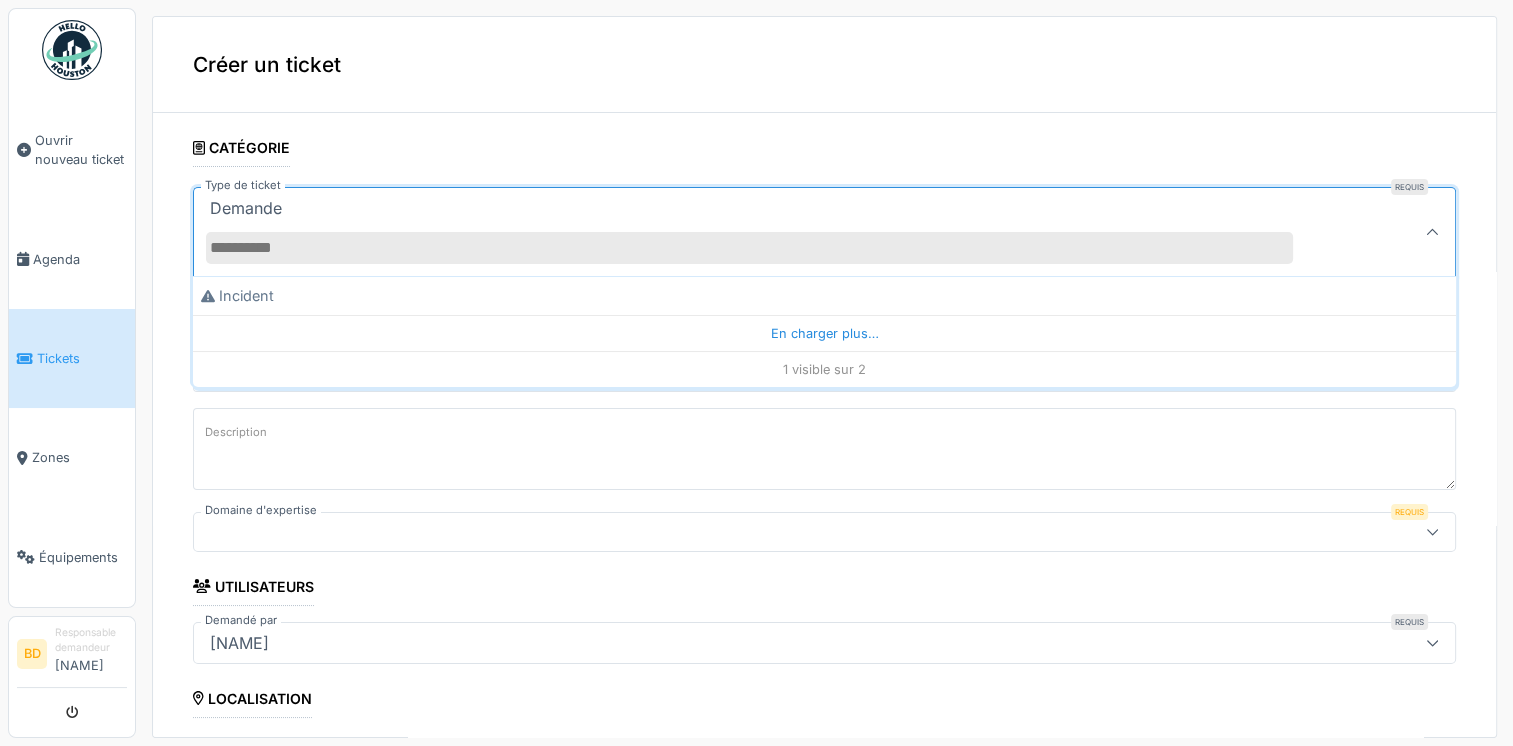click on "**********" at bounding box center [824, 817] 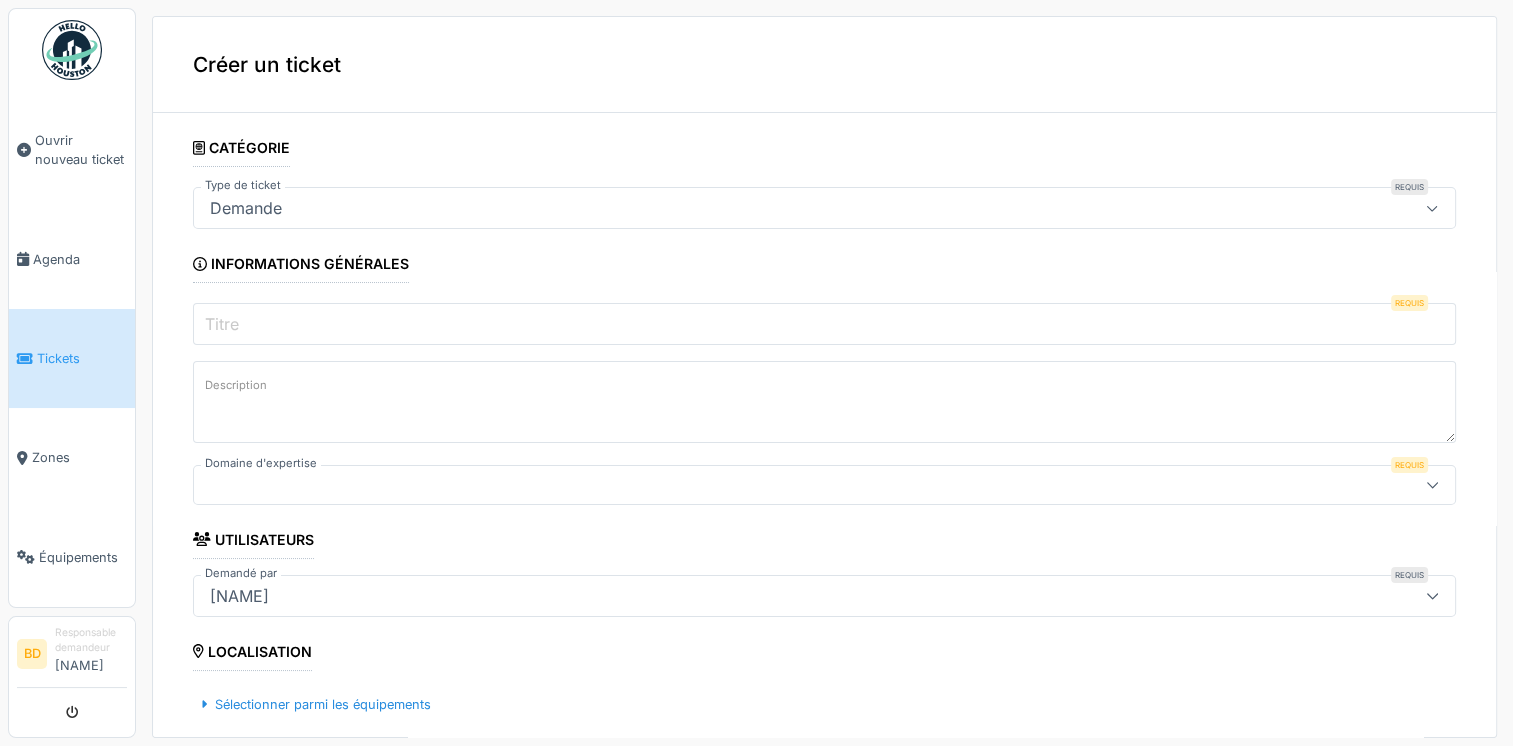 click on "Titre" at bounding box center [824, 324] 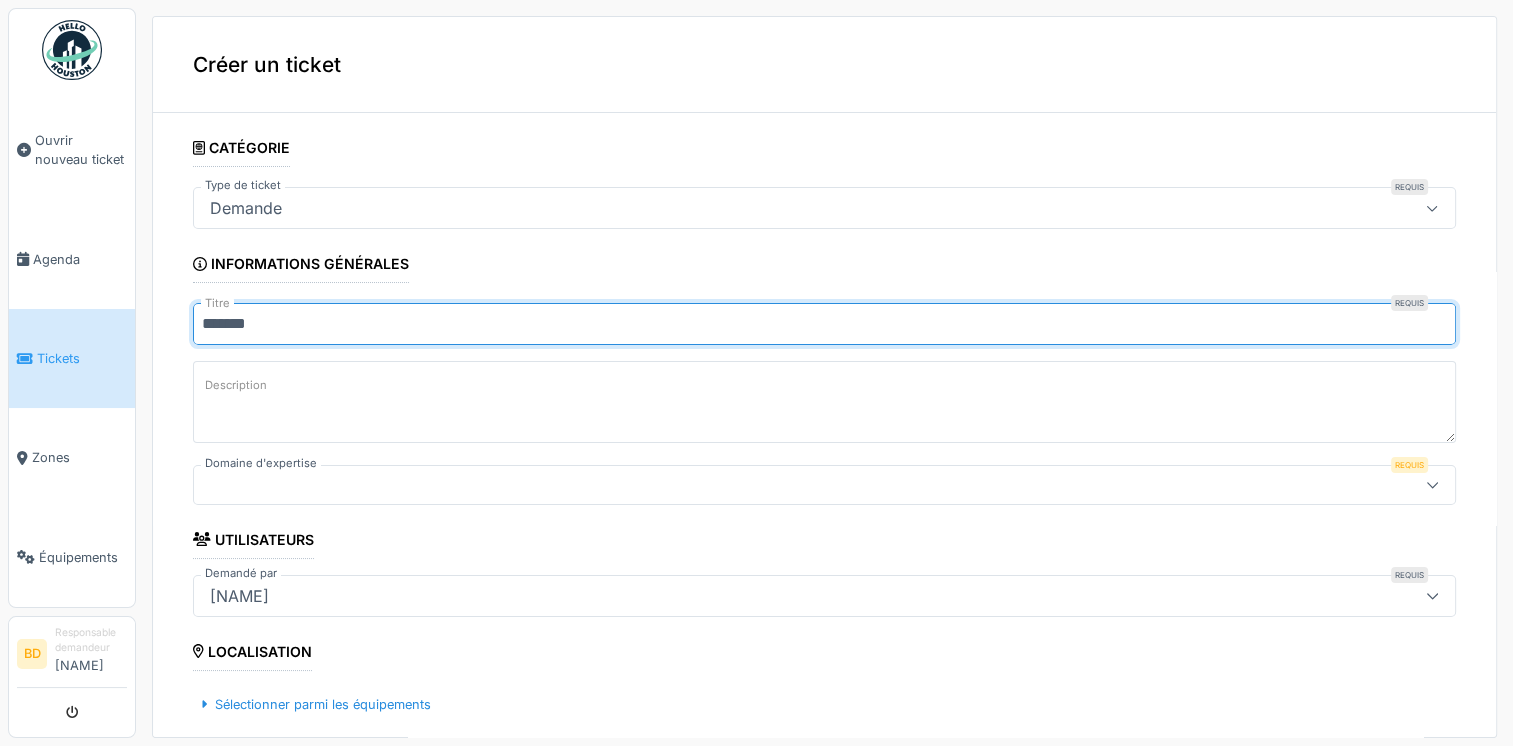 type on "*******" 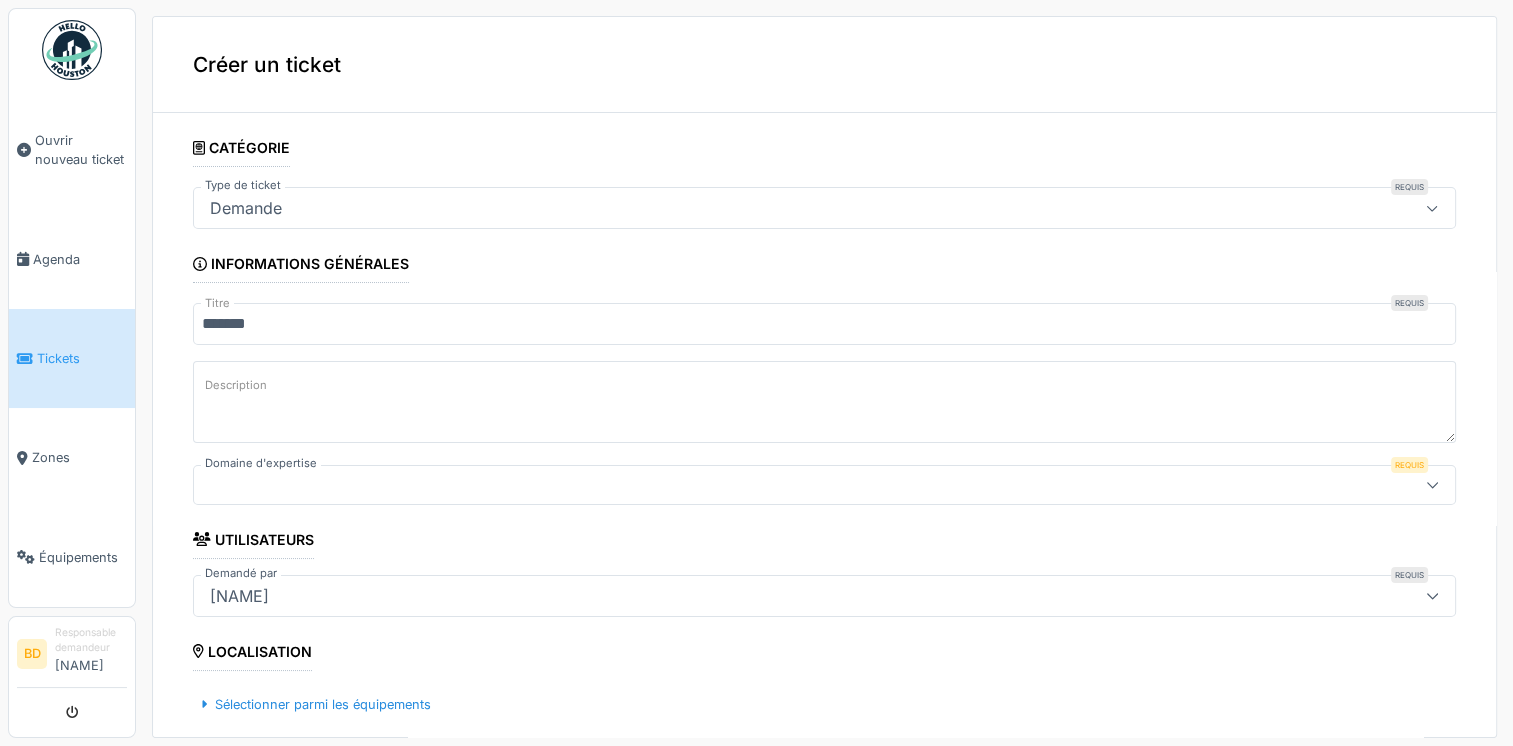 click on "Description" at bounding box center (236, 385) 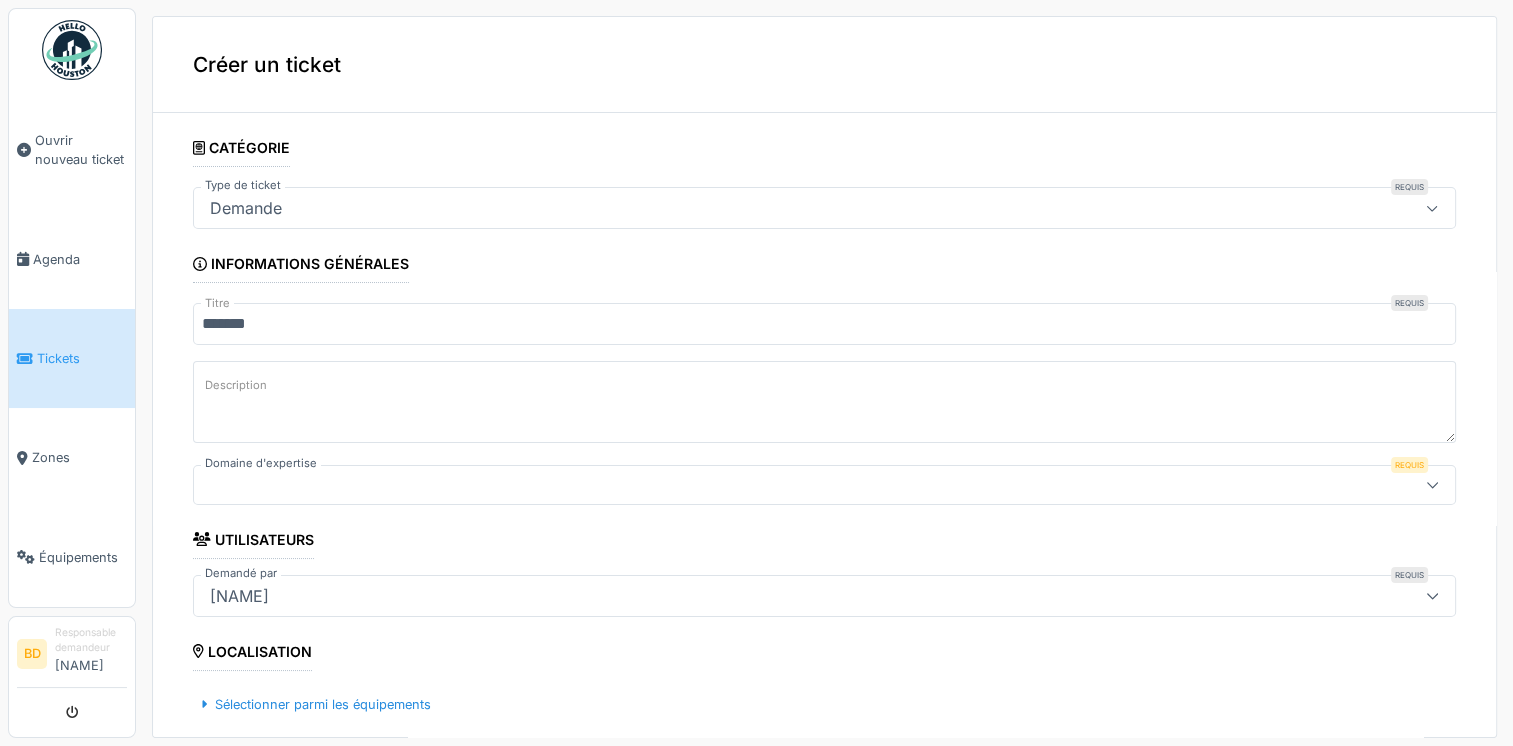 paste on "**********" 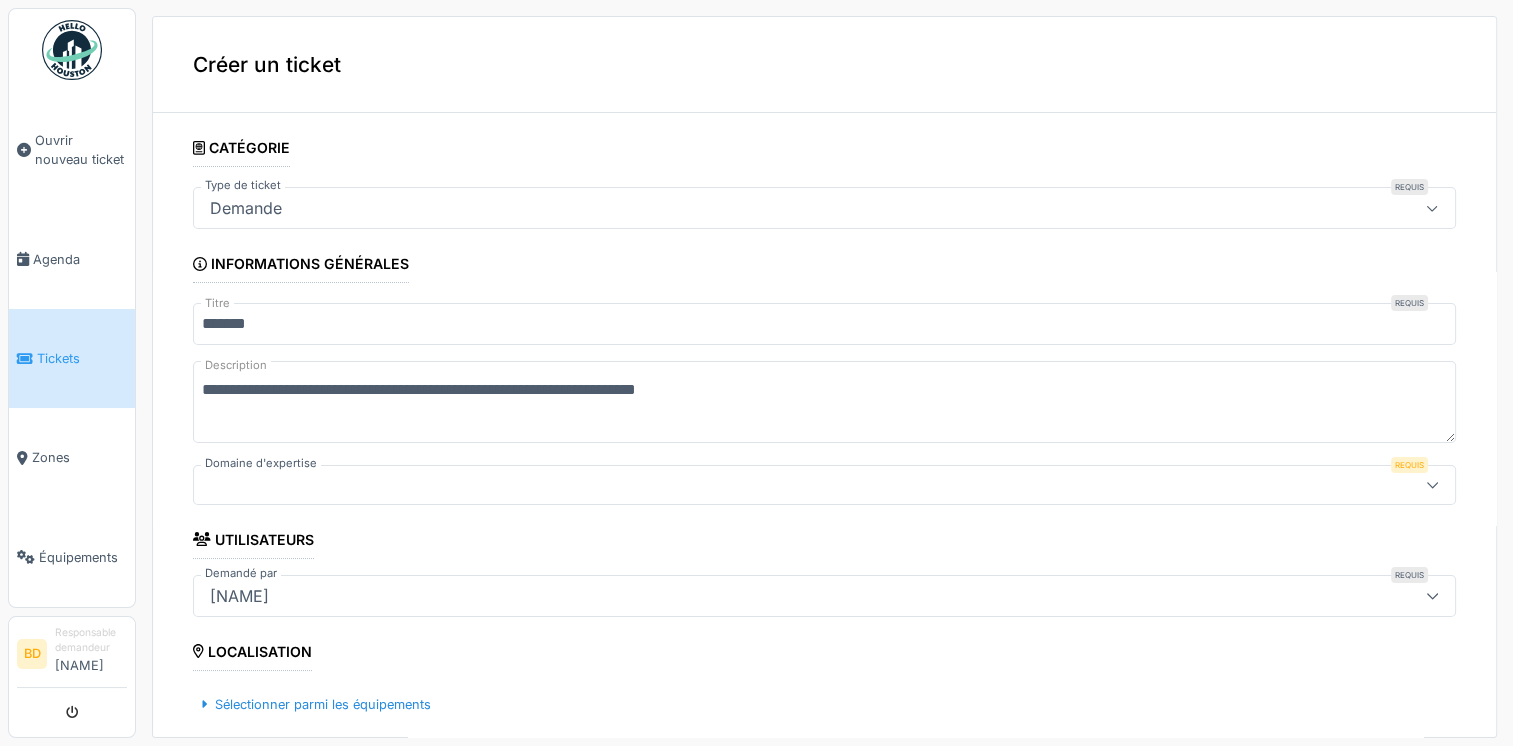 drag, startPoint x: 317, startPoint y: 387, endPoint x: 165, endPoint y: 376, distance: 152.3975 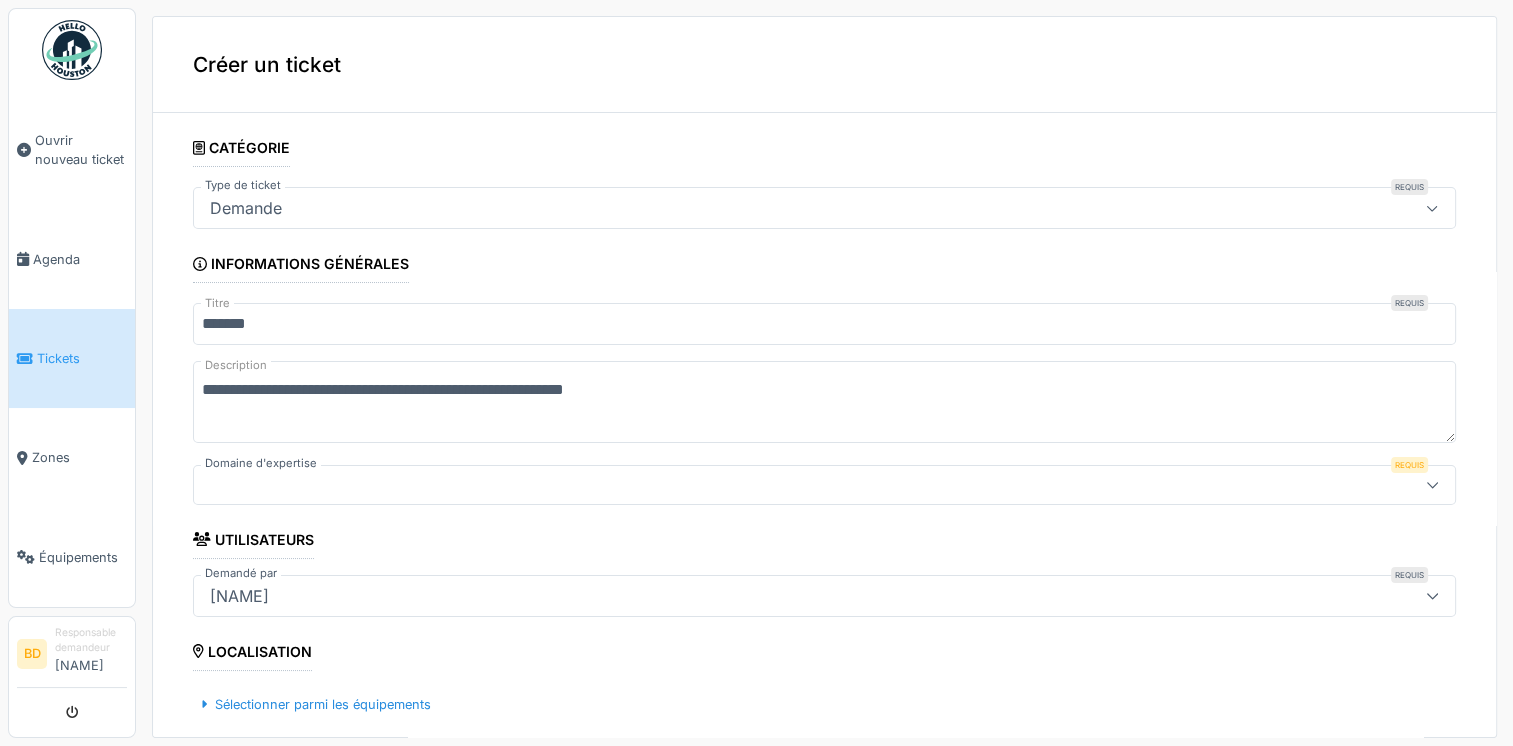 click at bounding box center (761, 485) 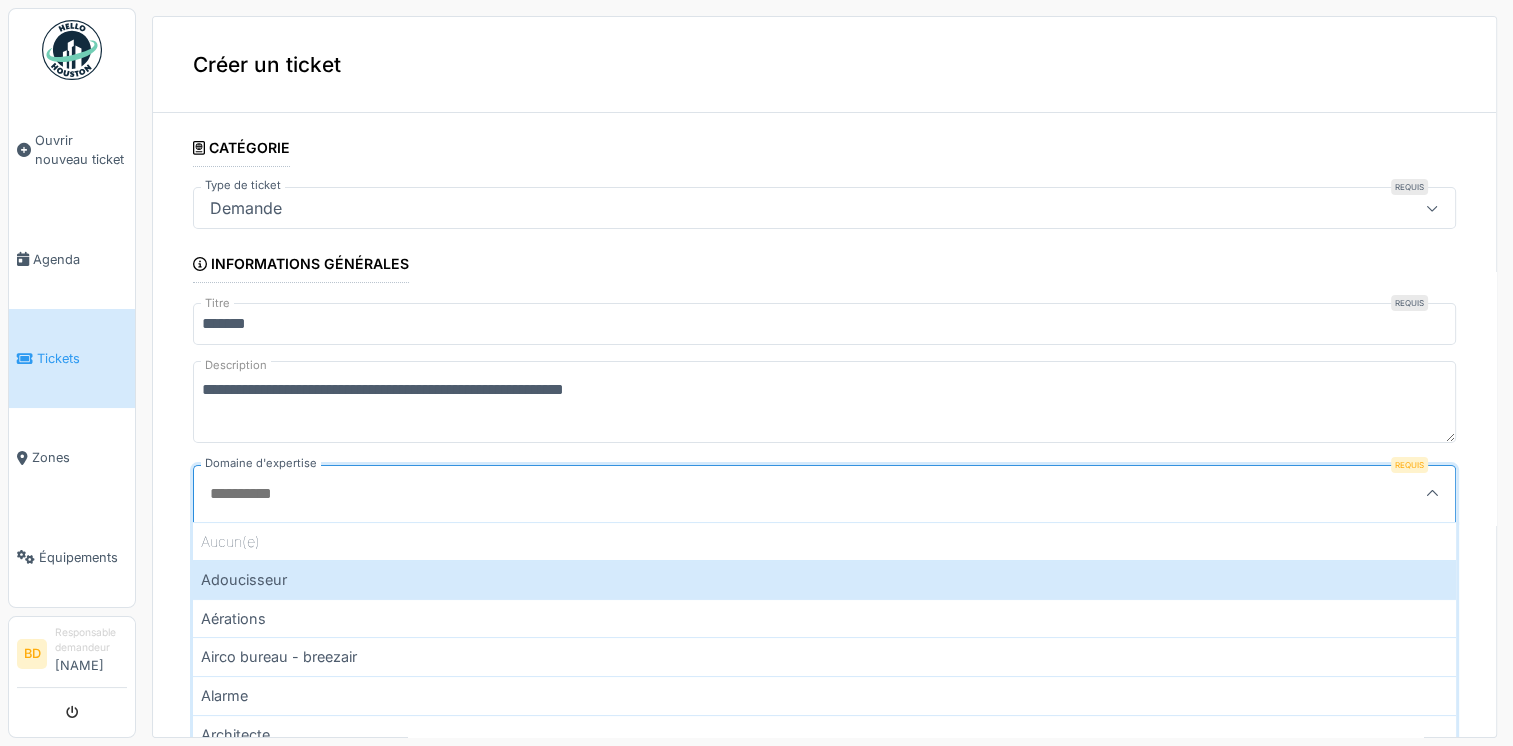 scroll, scrollTop: 4, scrollLeft: 0, axis: vertical 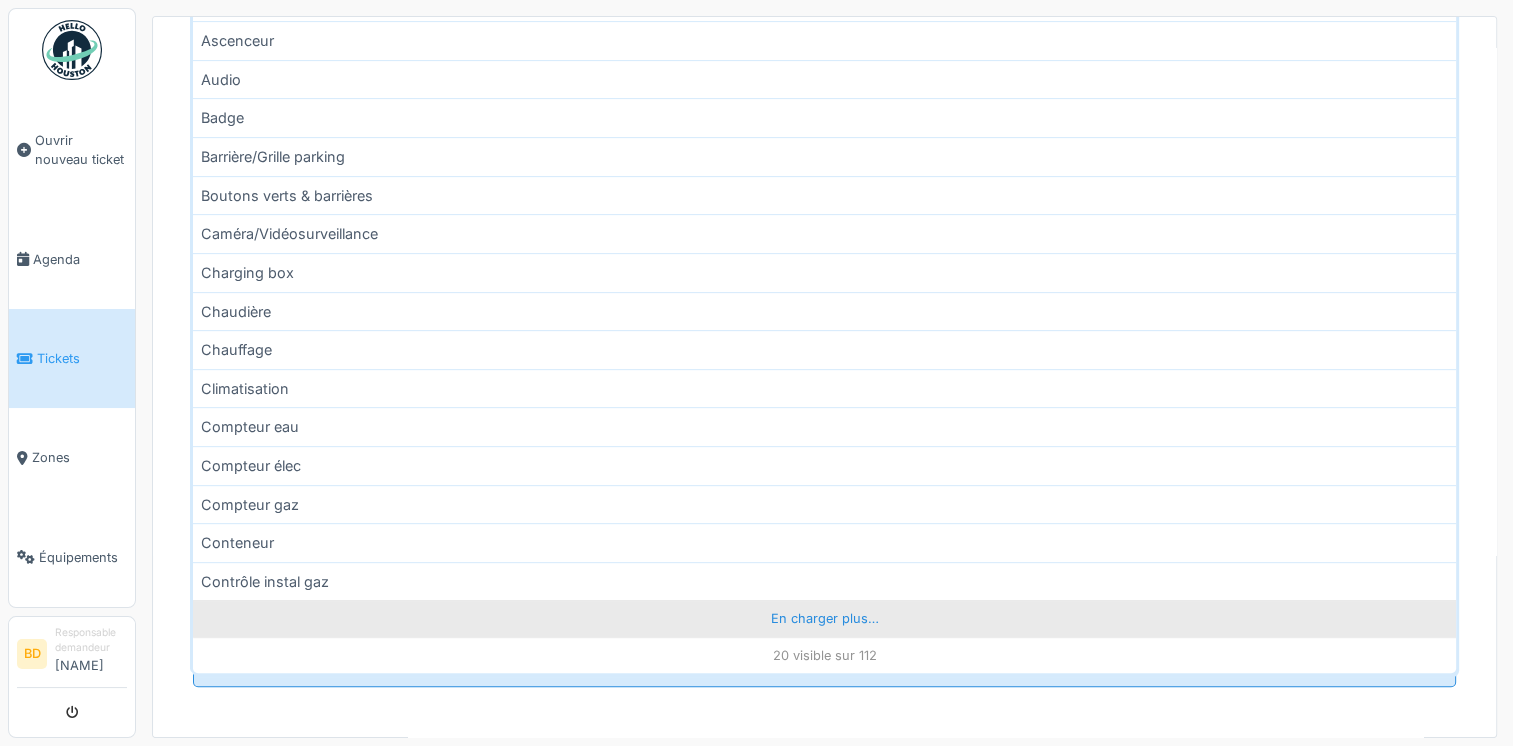 click on "En charger plus…" at bounding box center (824, 618) 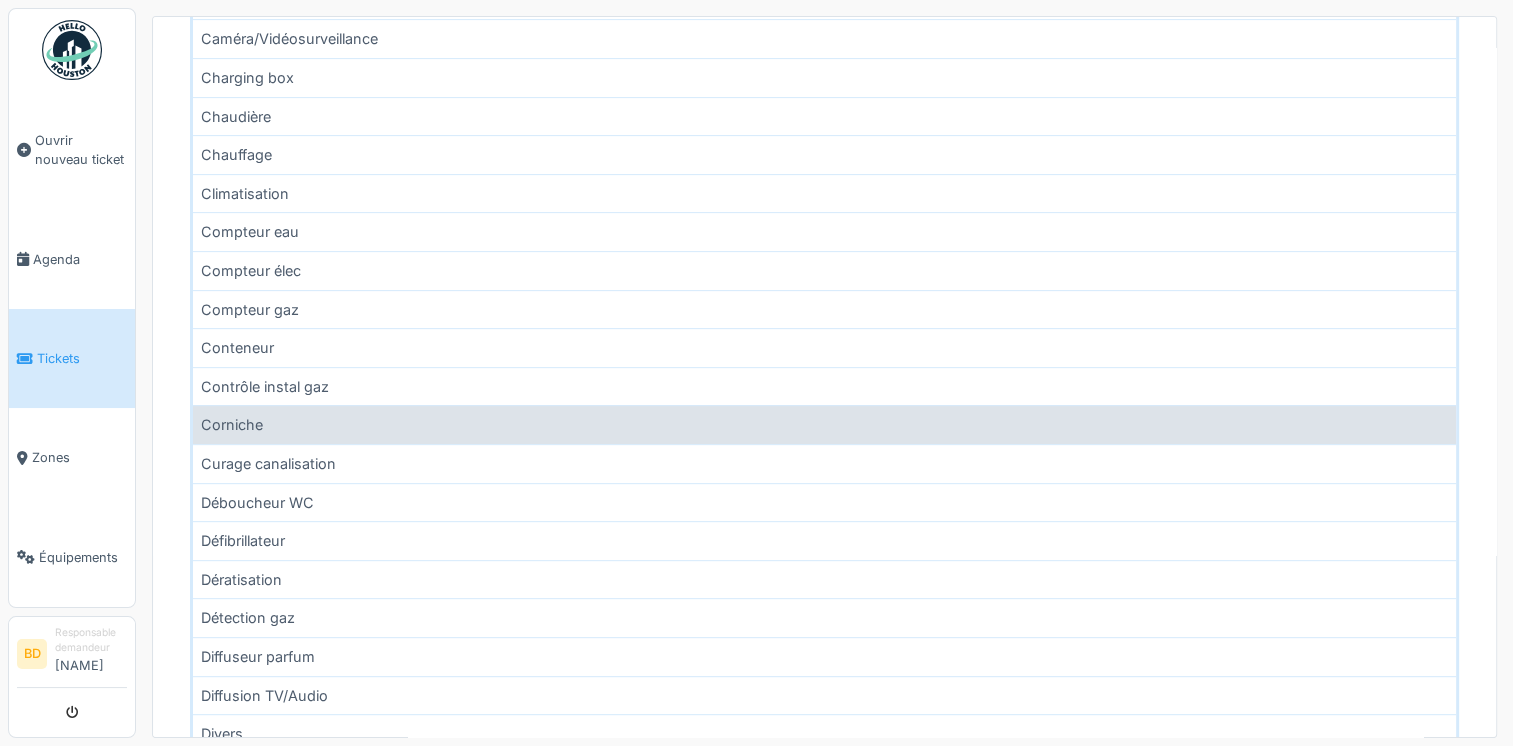 scroll, scrollTop: 0, scrollLeft: 0, axis: both 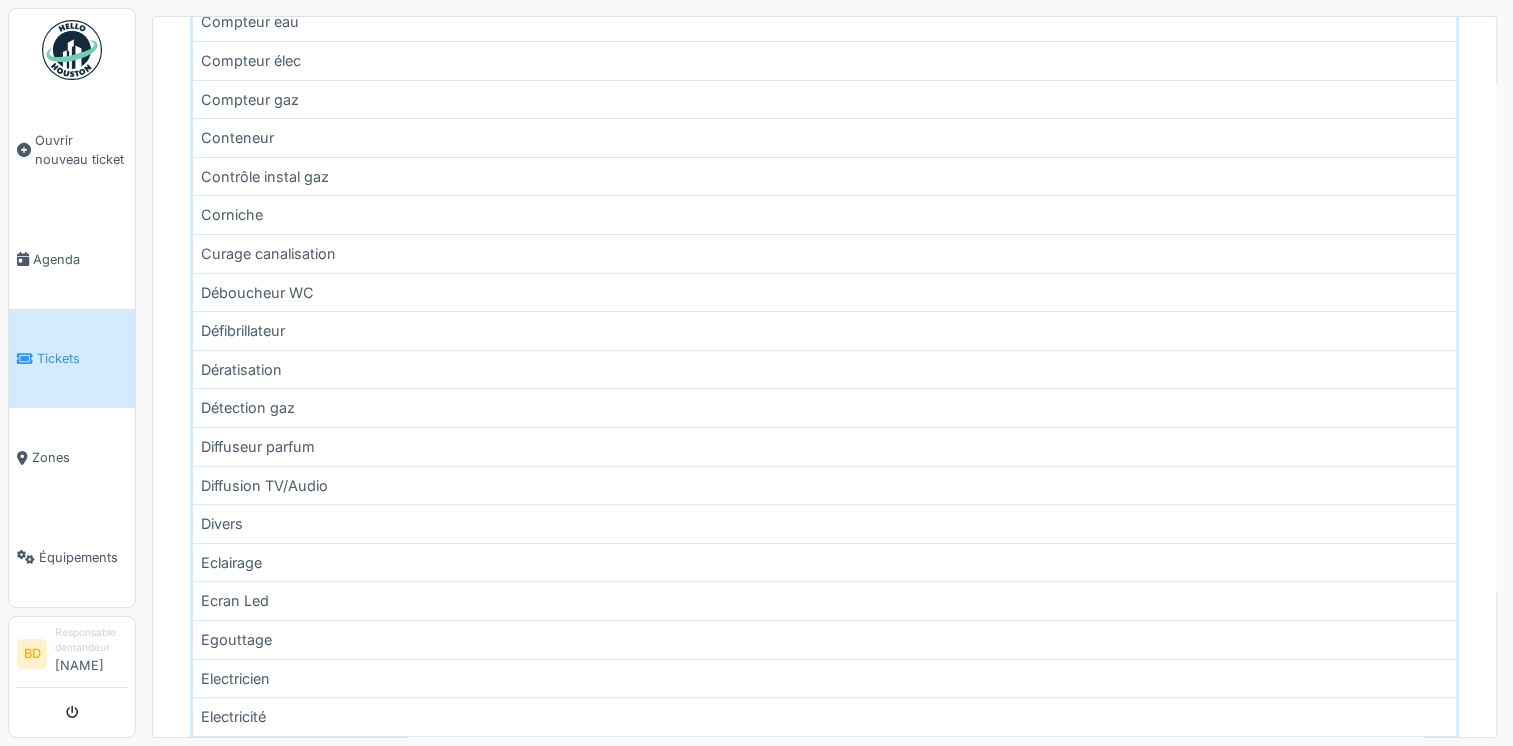 click on "Divers" at bounding box center (824, 523) 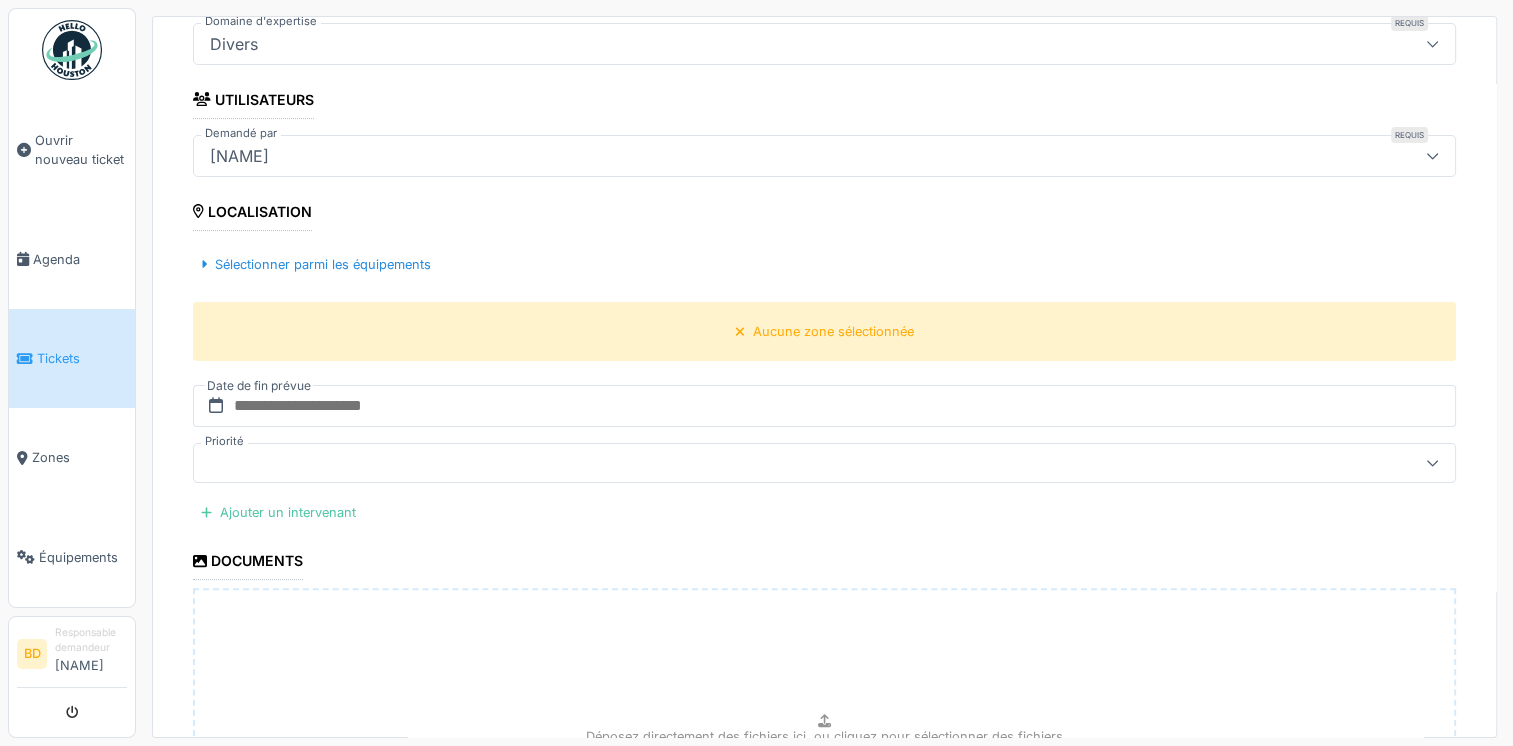 scroll, scrollTop: 0, scrollLeft: 0, axis: both 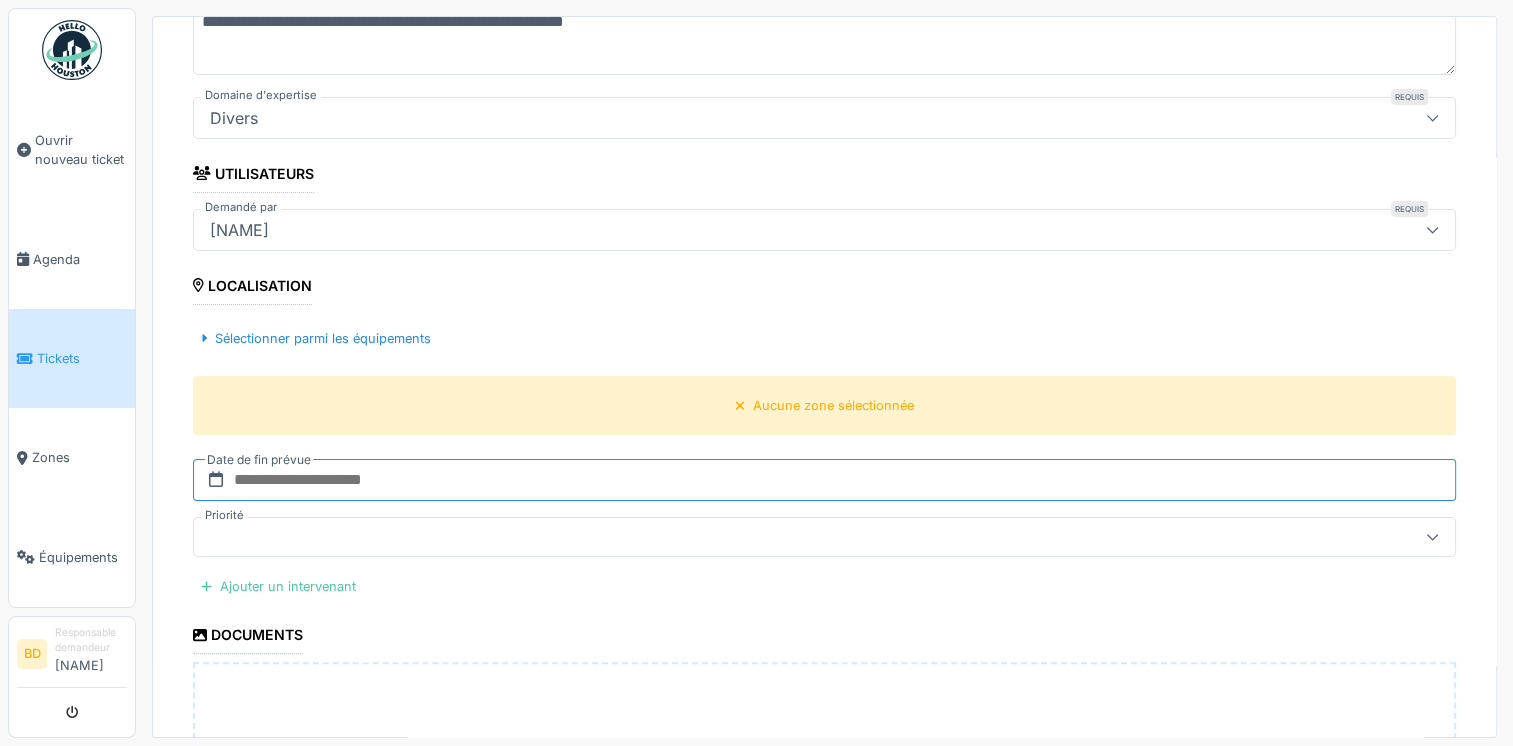 click at bounding box center [824, 480] 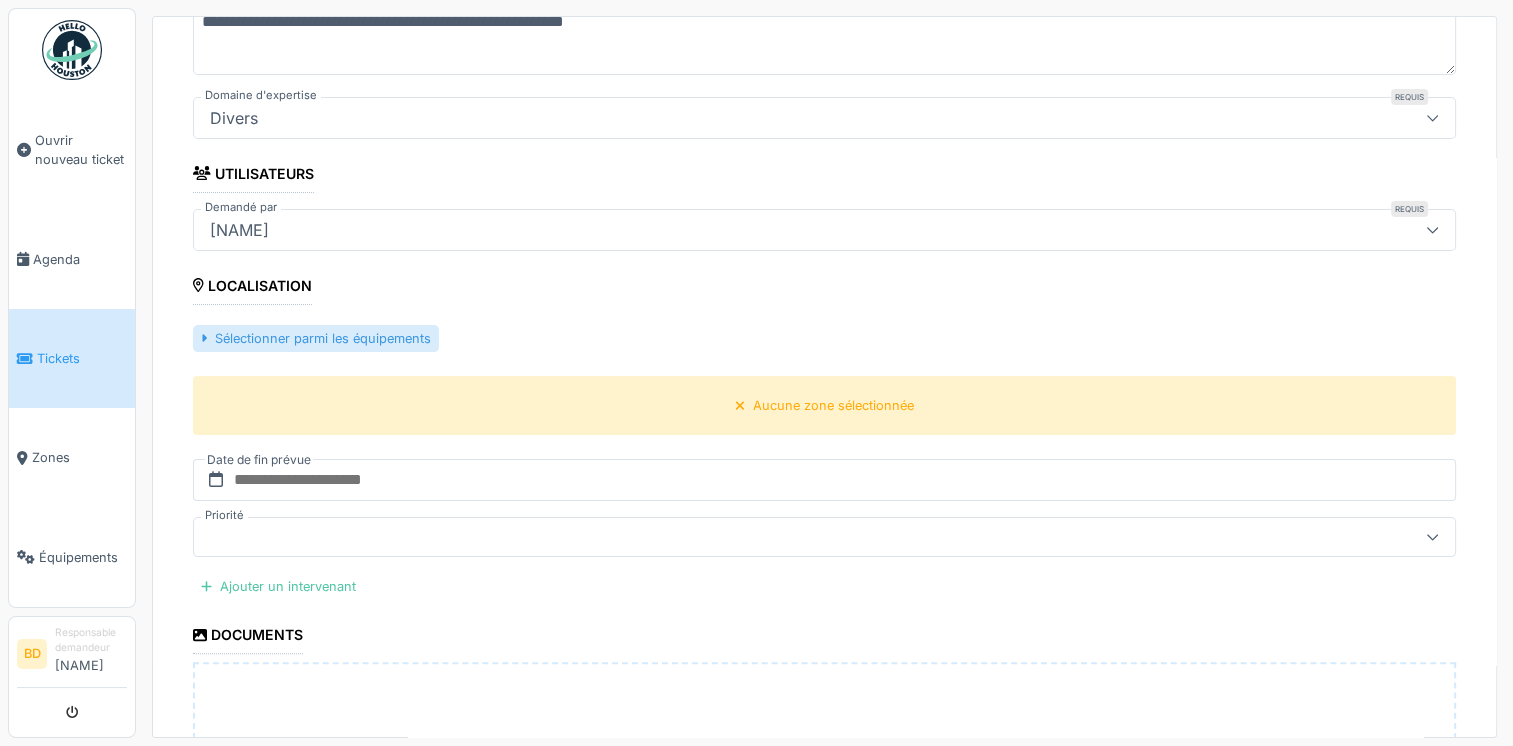 click on "Sélectionner parmi les équipements" at bounding box center (316, 338) 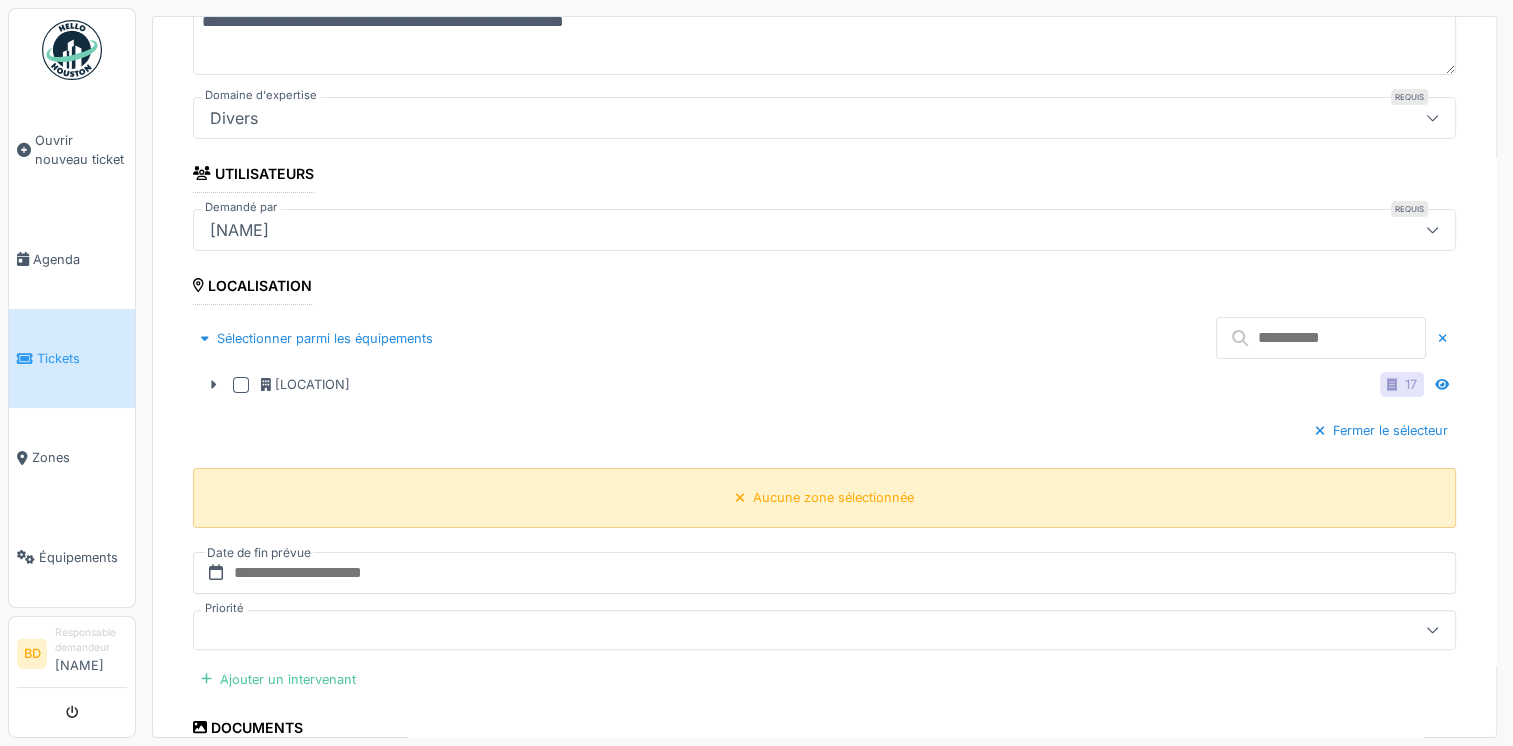 click on "Aucune zone sélectionnée" at bounding box center [833, 497] 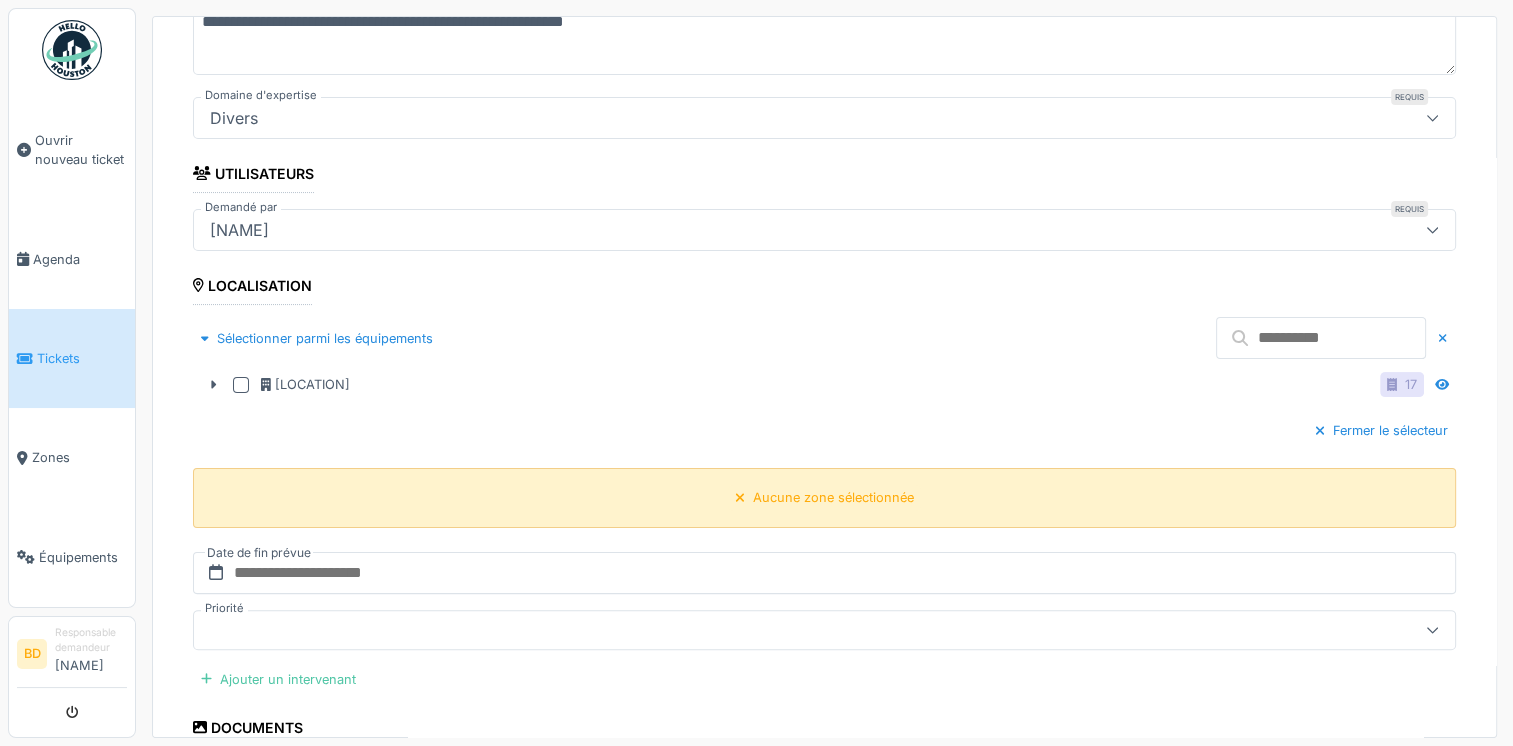 click on "Aucune zone sélectionnée" at bounding box center [833, 497] 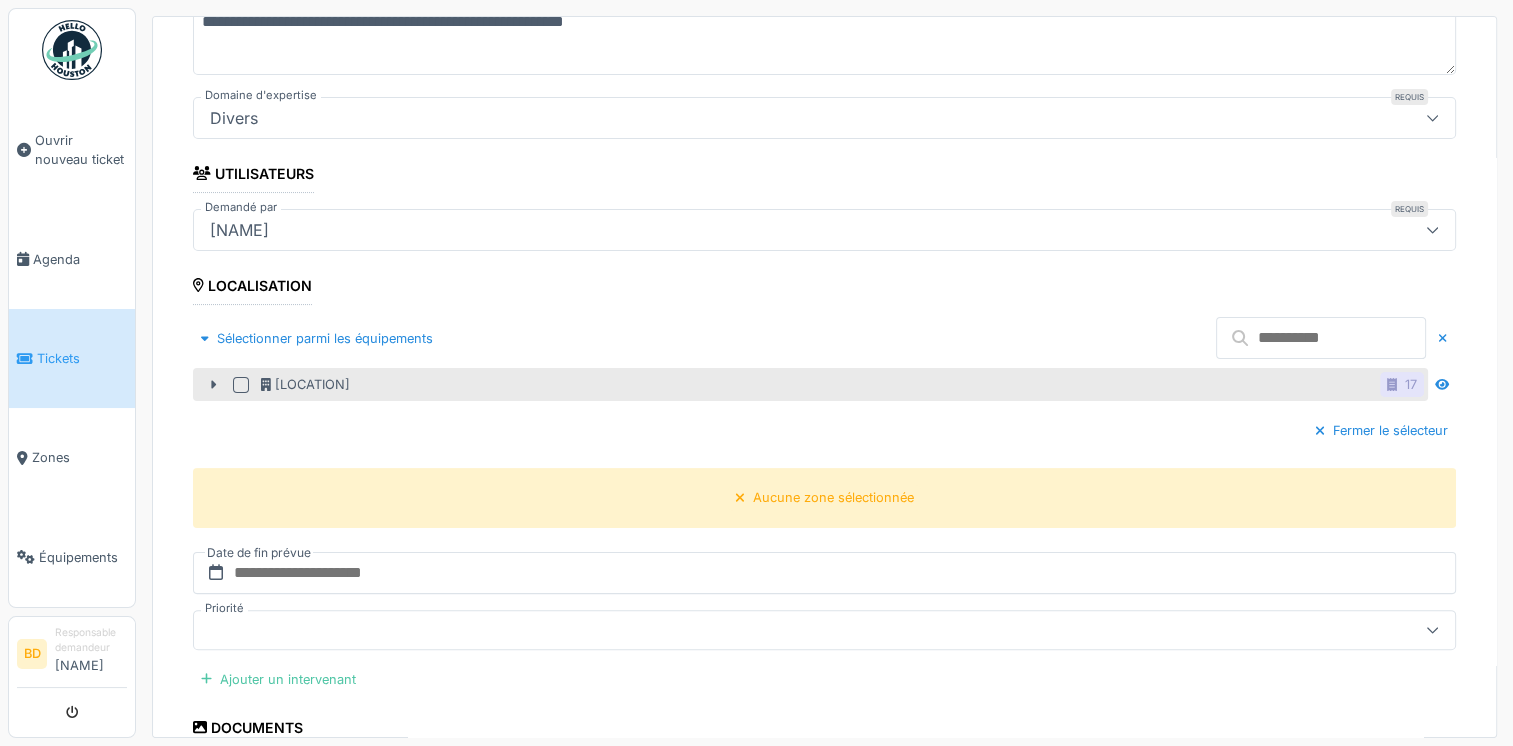 click at bounding box center (241, 385) 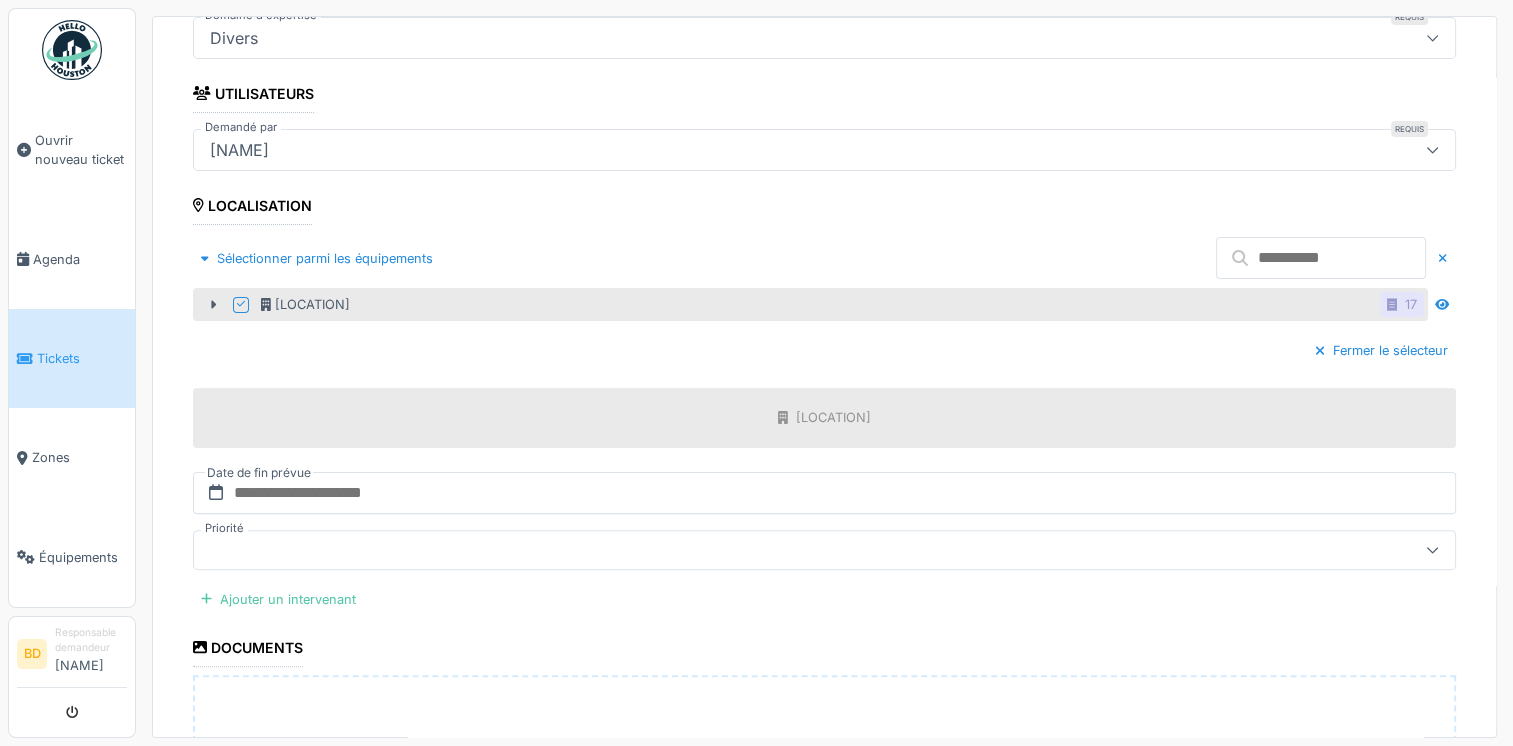 scroll, scrollTop: 457, scrollLeft: 0, axis: vertical 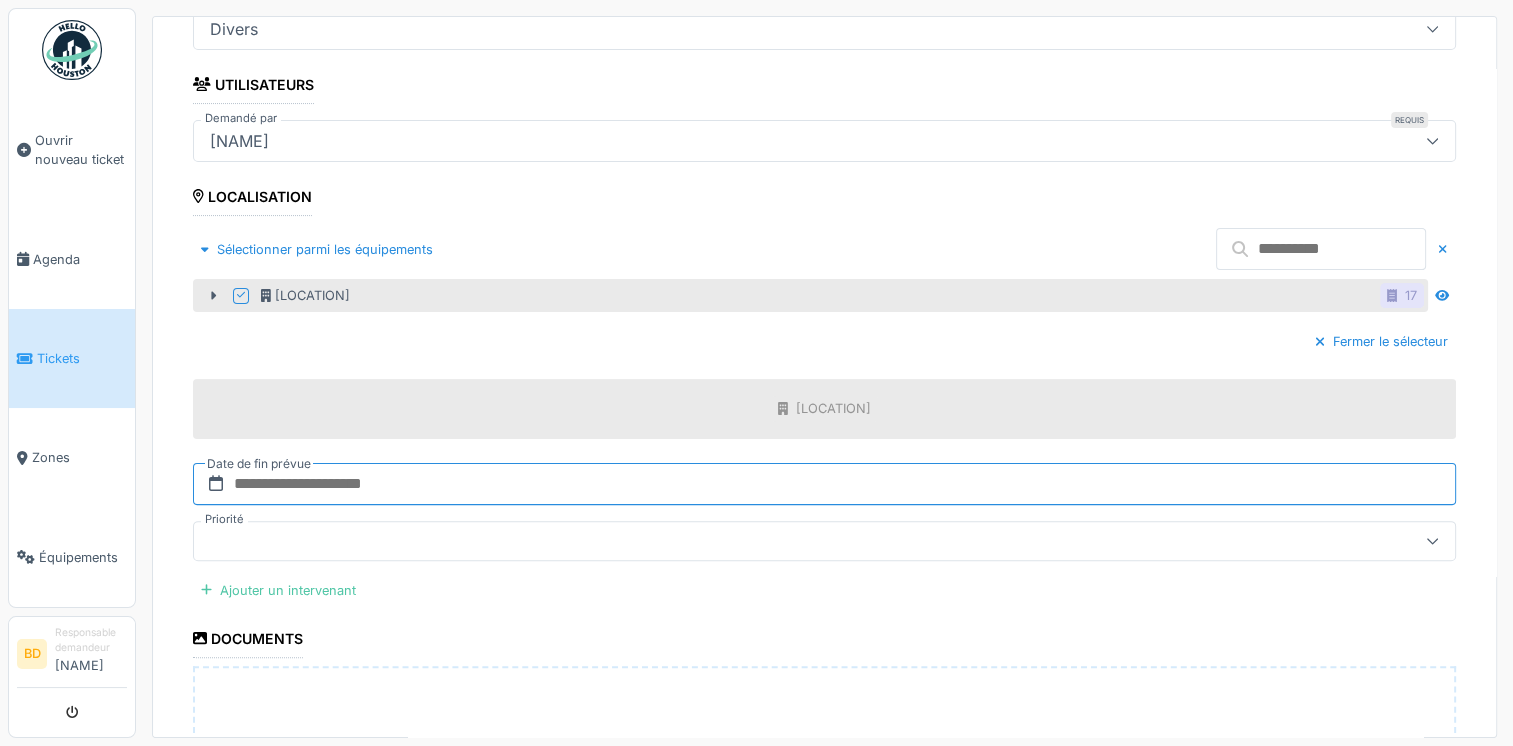 click at bounding box center (824, 484) 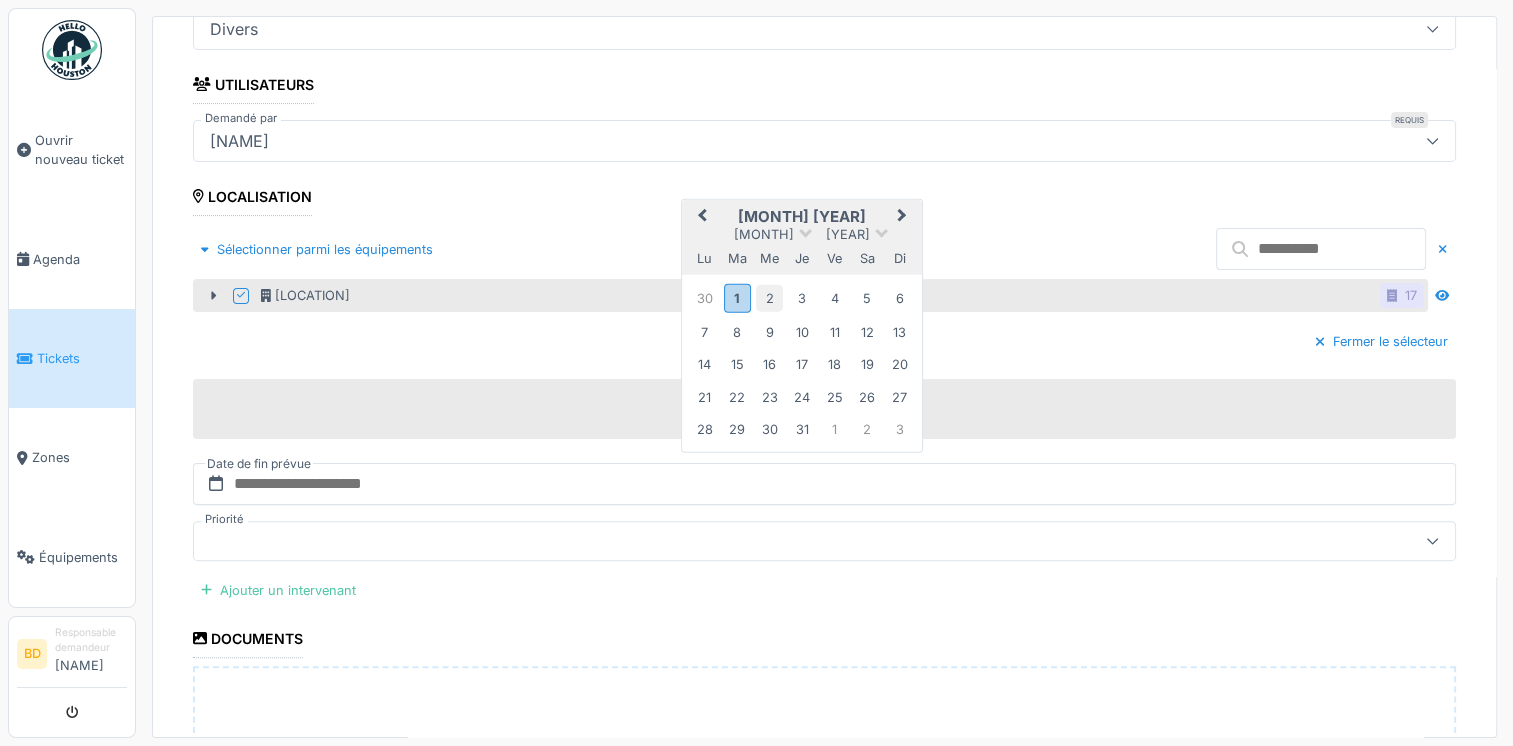 click on "2" at bounding box center (769, 298) 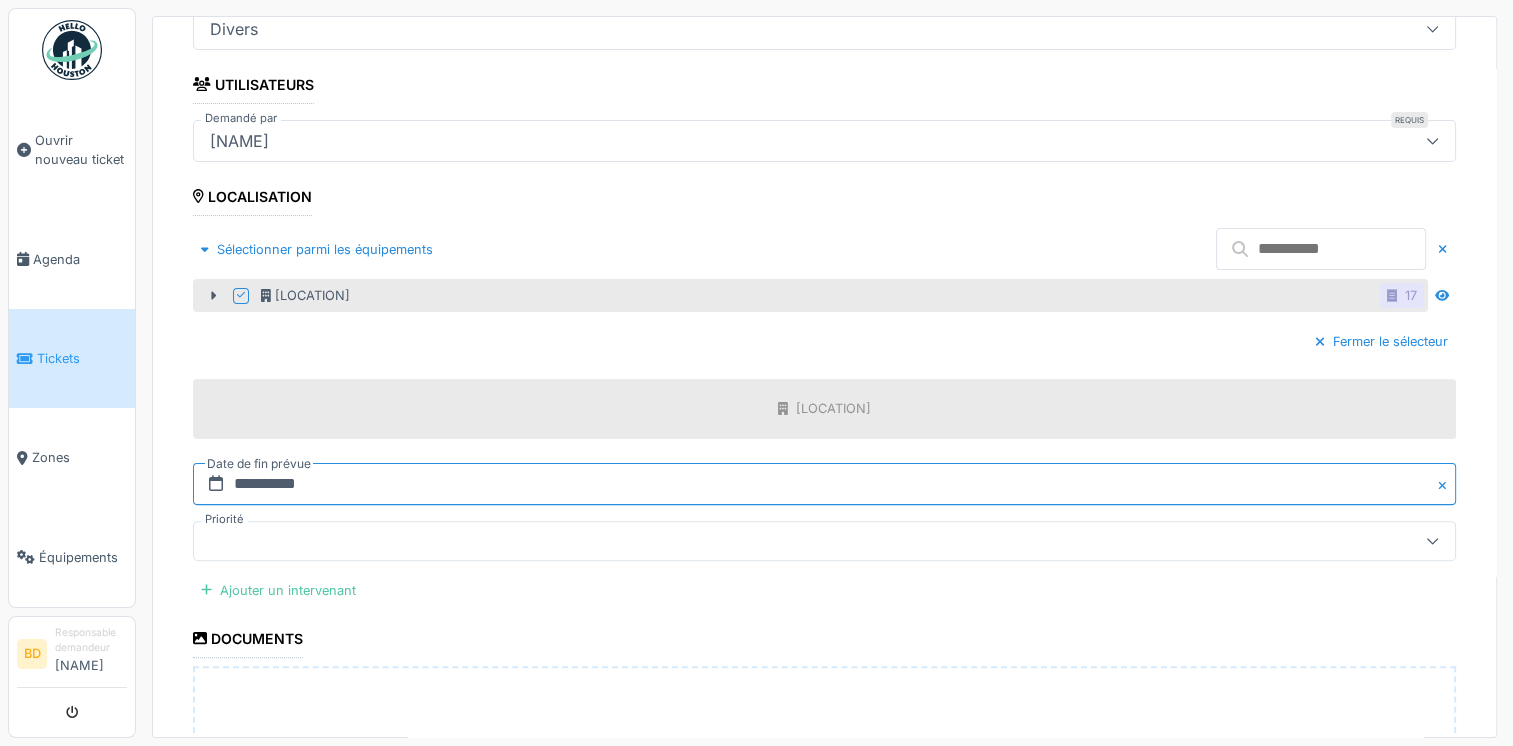 click on "**********" at bounding box center (824, 484) 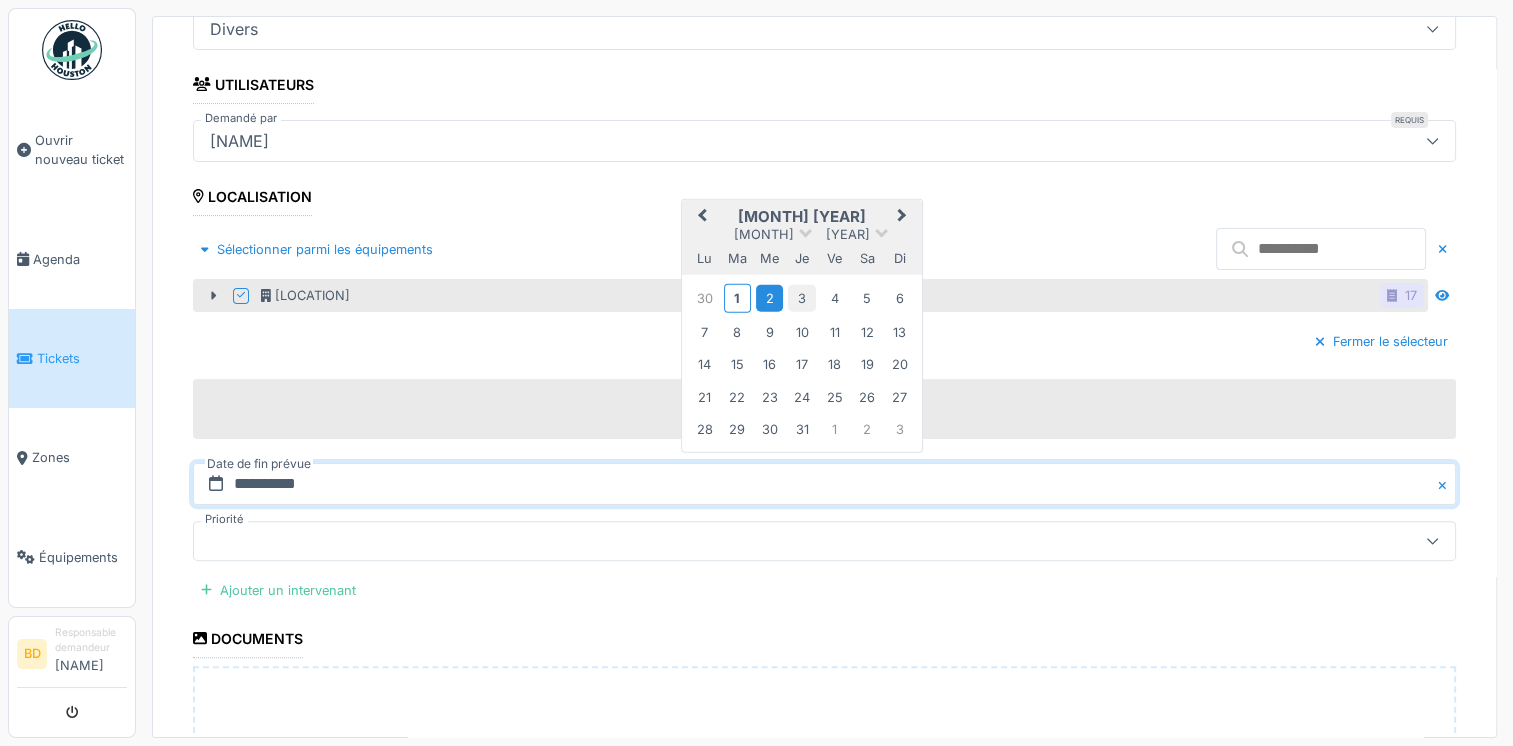 click on "3" at bounding box center [801, 298] 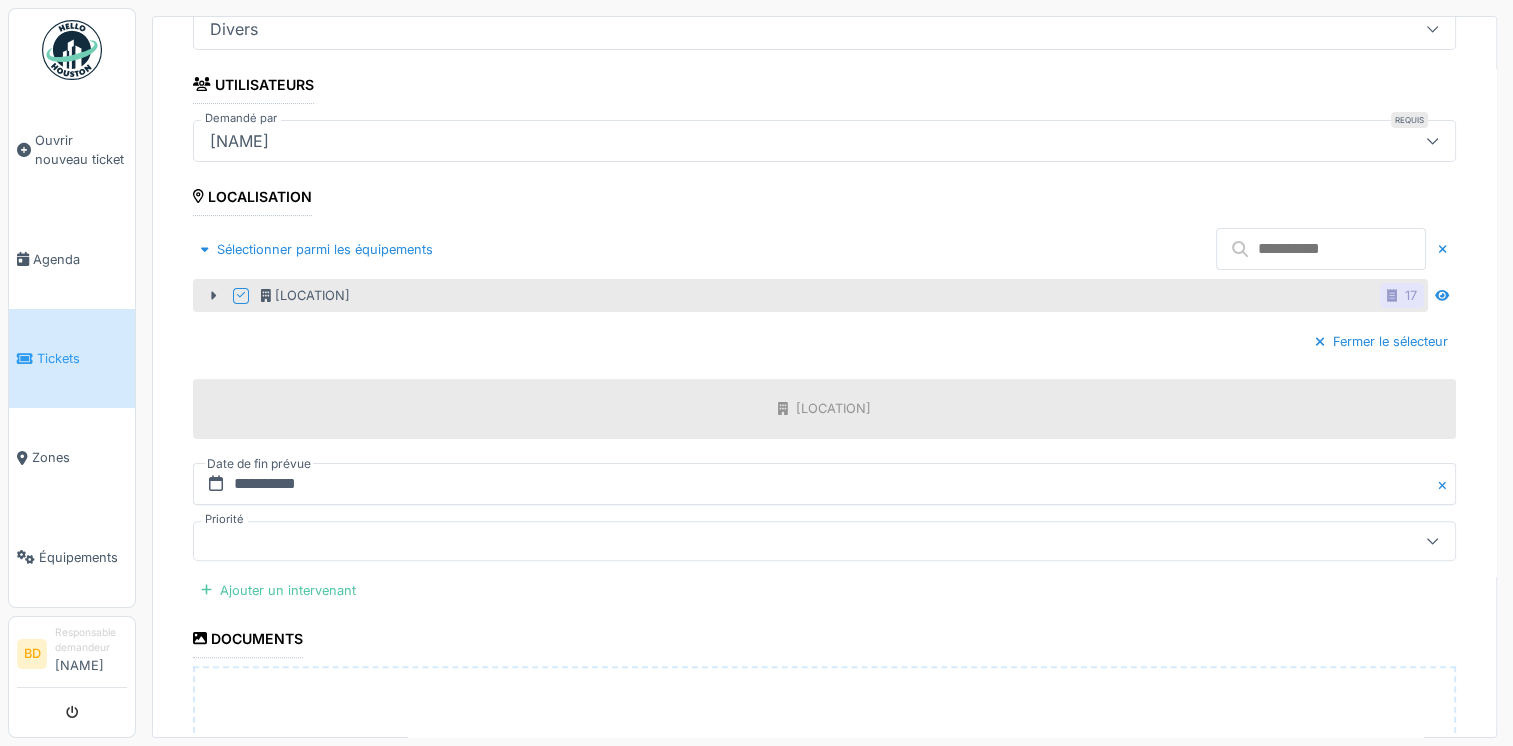 click at bounding box center [761, 541] 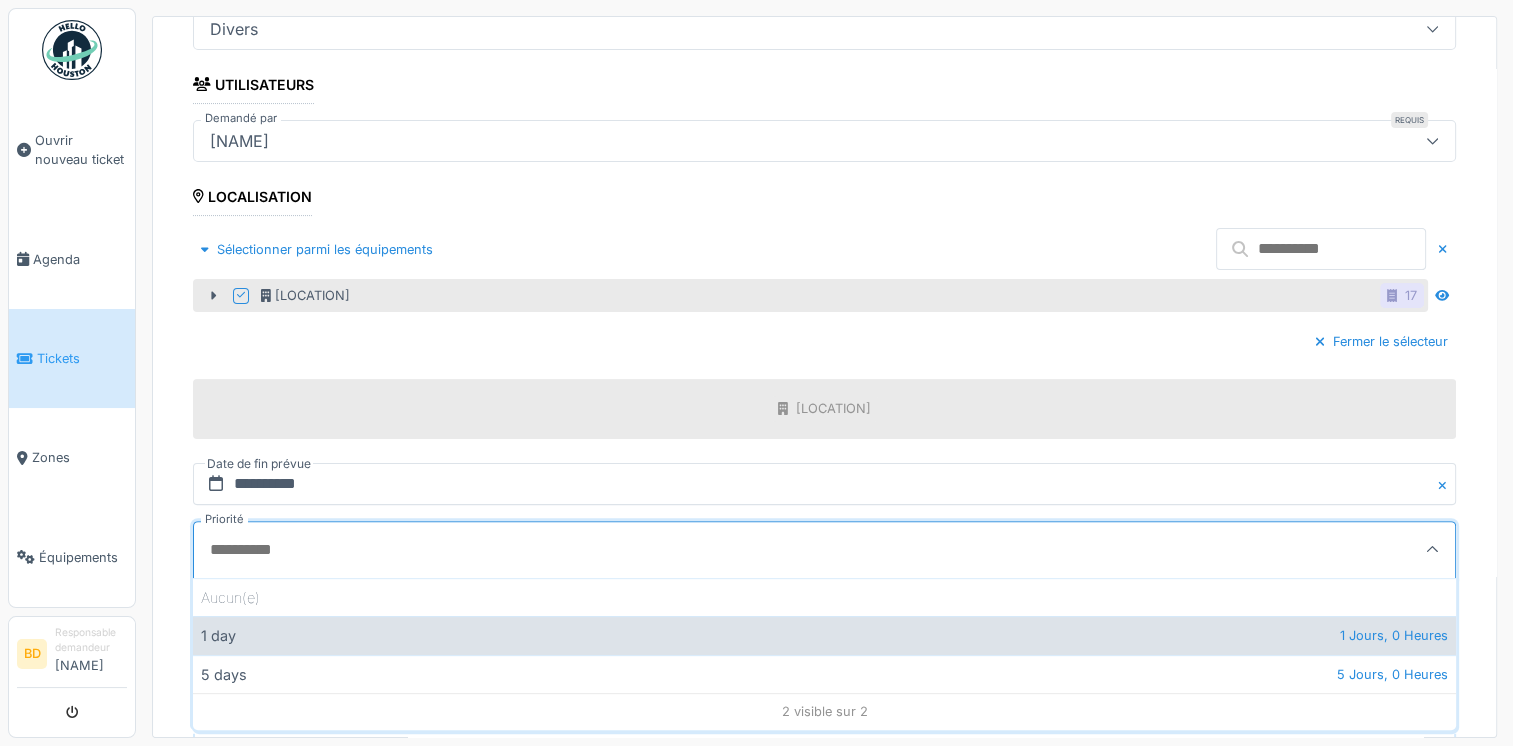 click on "1 day   1 Jours, 0 Heures" at bounding box center (824, 635) 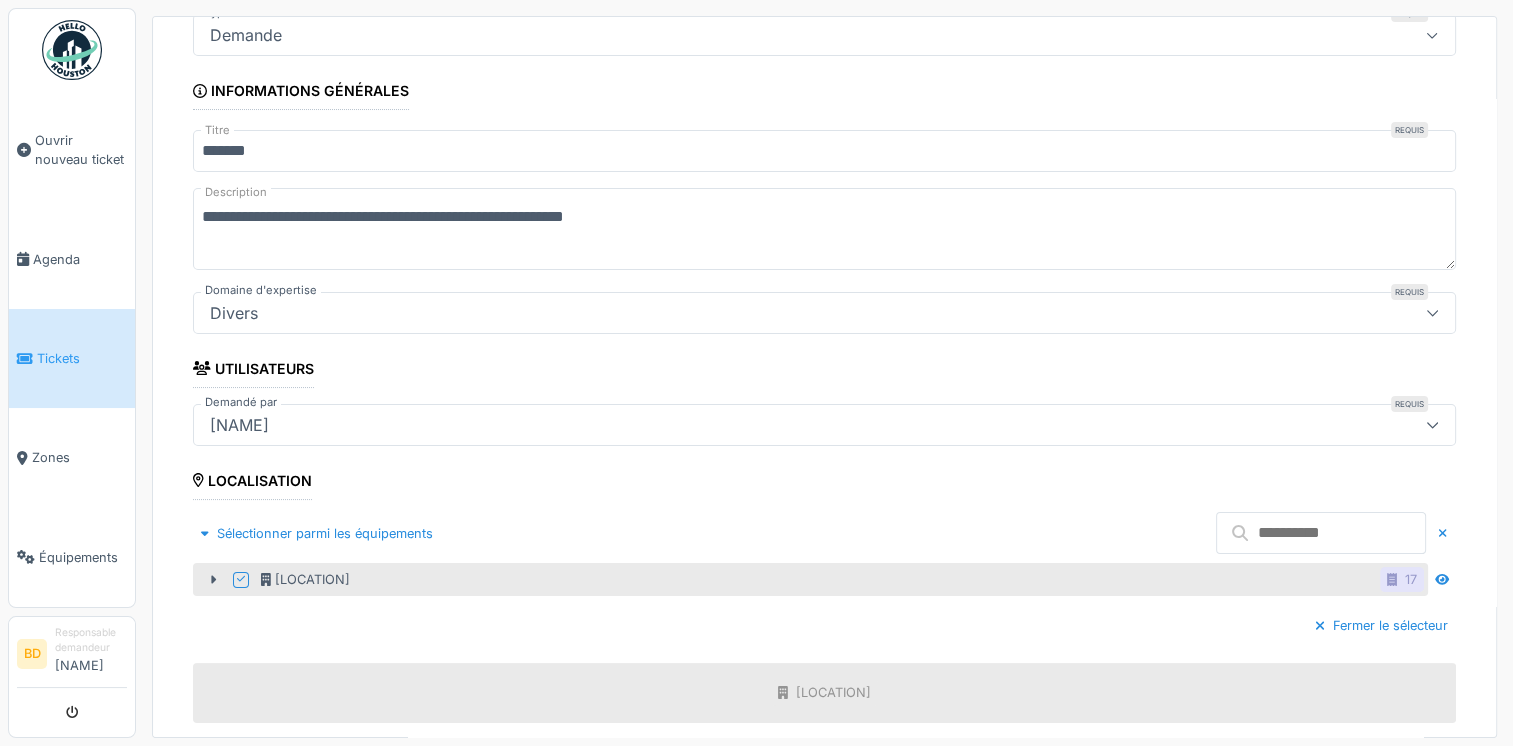 scroll, scrollTop: 175, scrollLeft: 0, axis: vertical 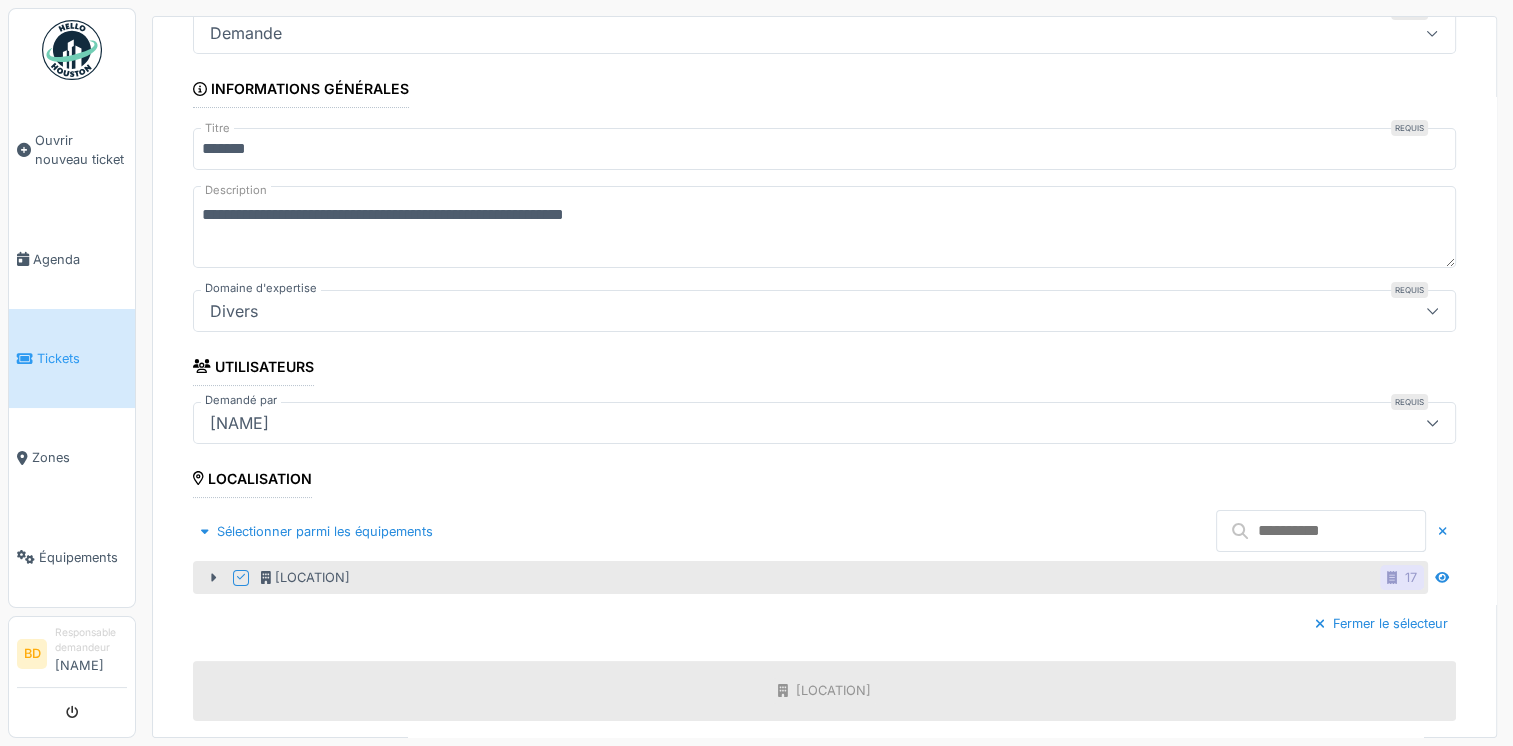 click on "**********" at bounding box center [824, 227] 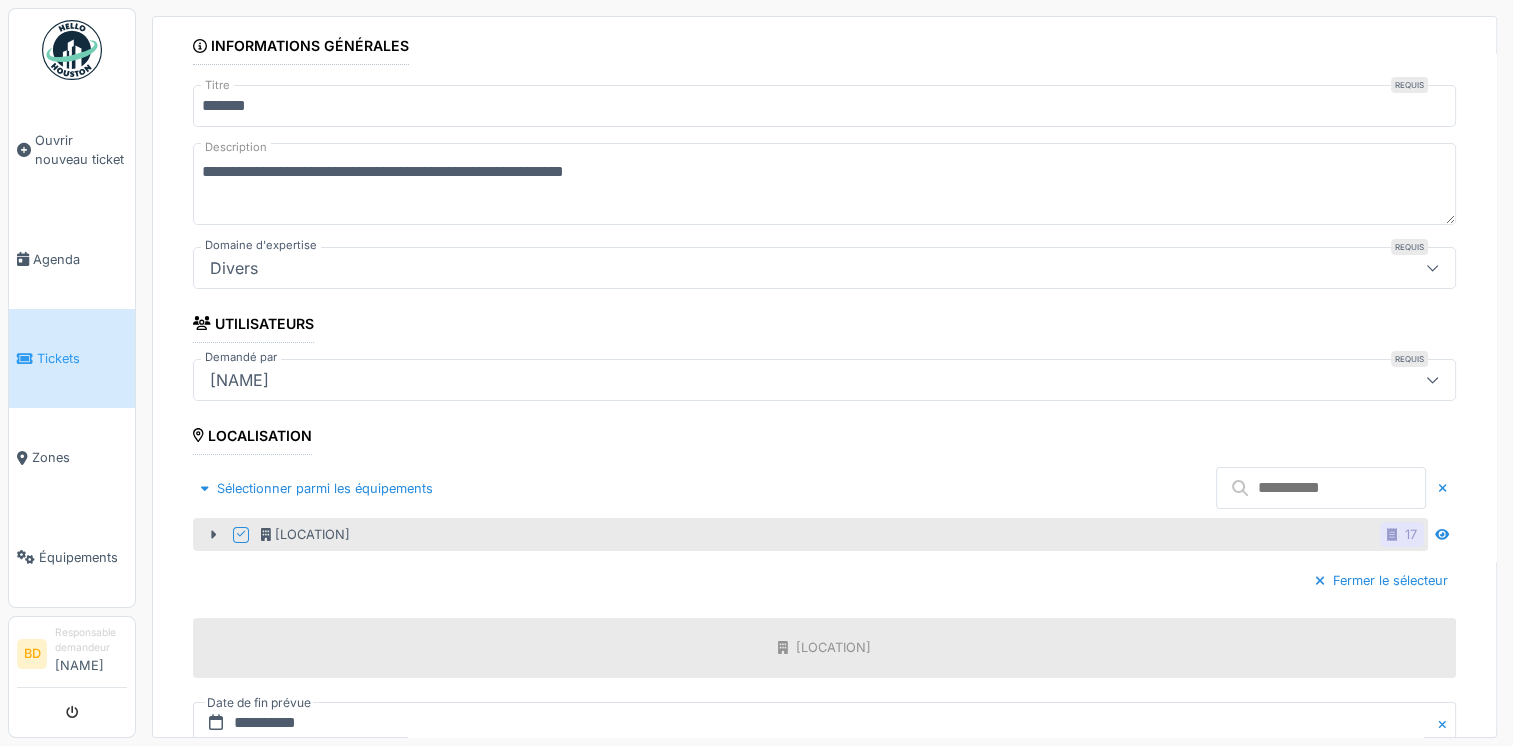 scroll, scrollTop: 219, scrollLeft: 0, axis: vertical 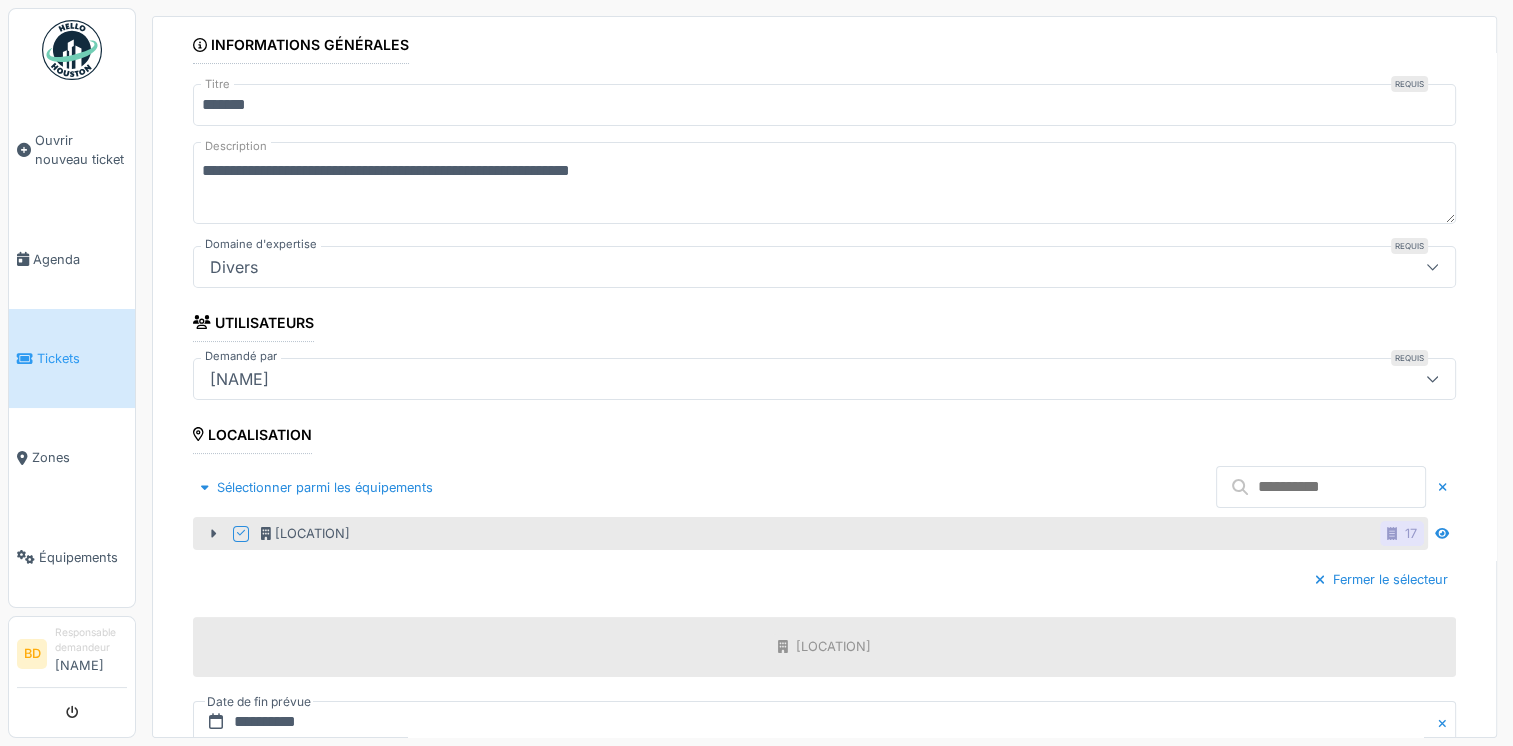 paste on "**********" 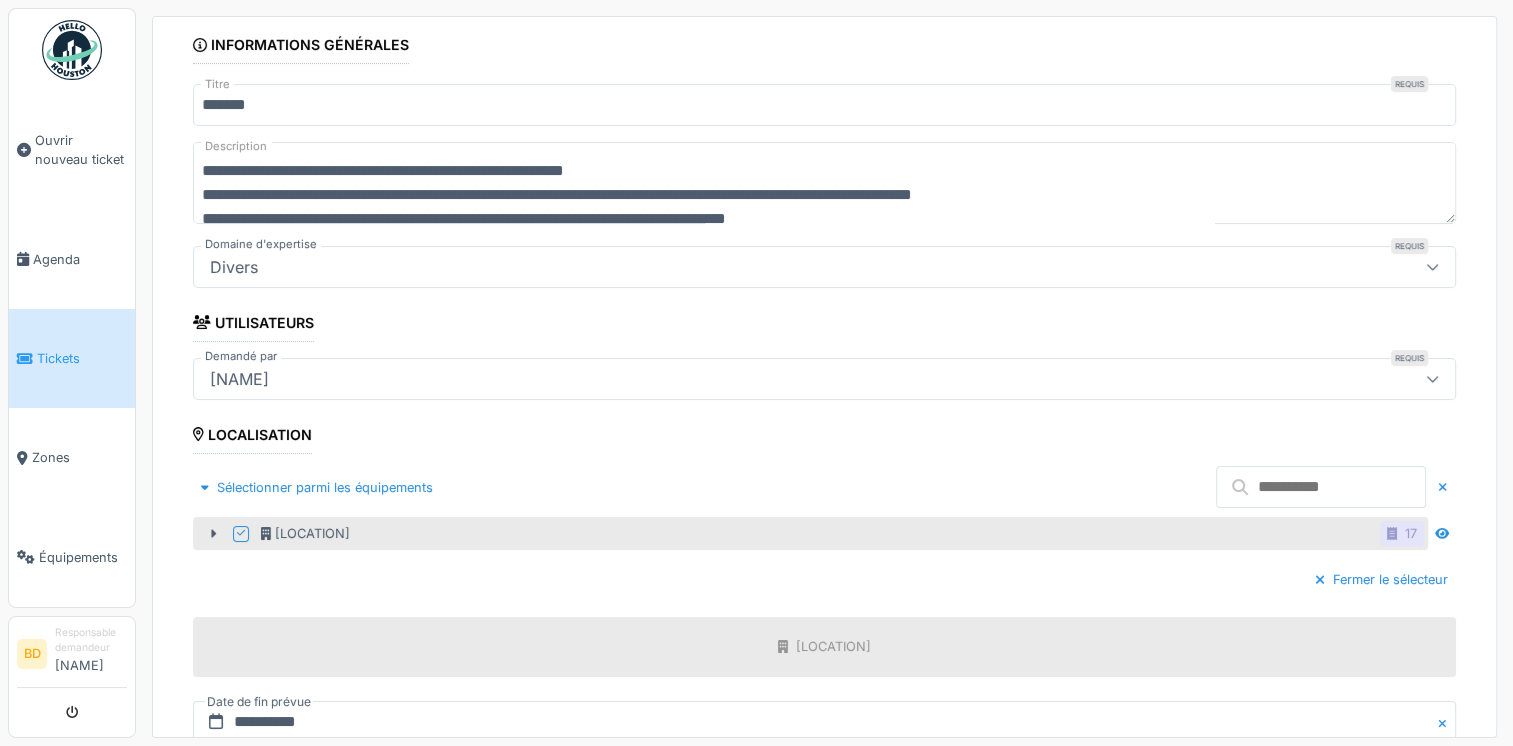 scroll, scrollTop: 0, scrollLeft: 0, axis: both 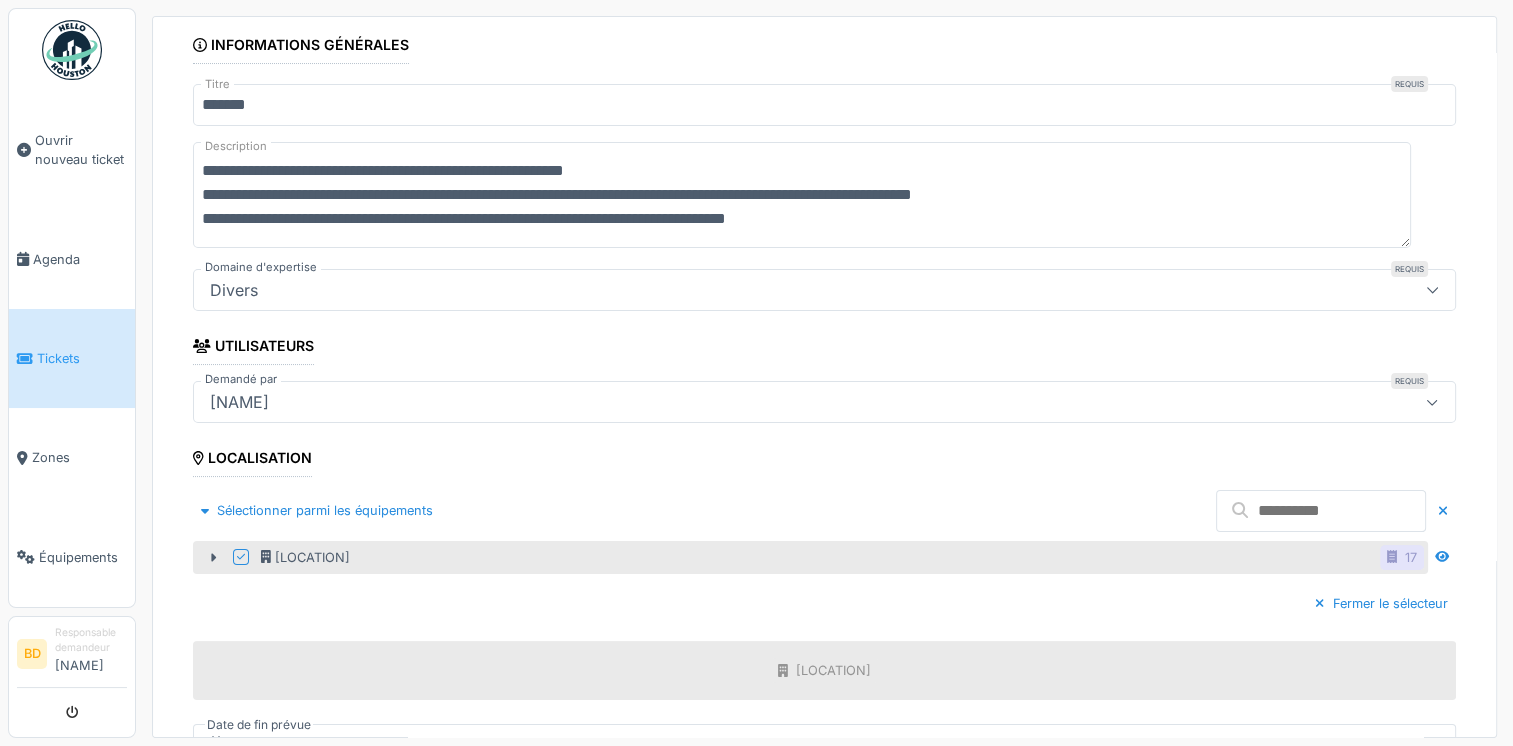 click on "**********" at bounding box center [802, 195] 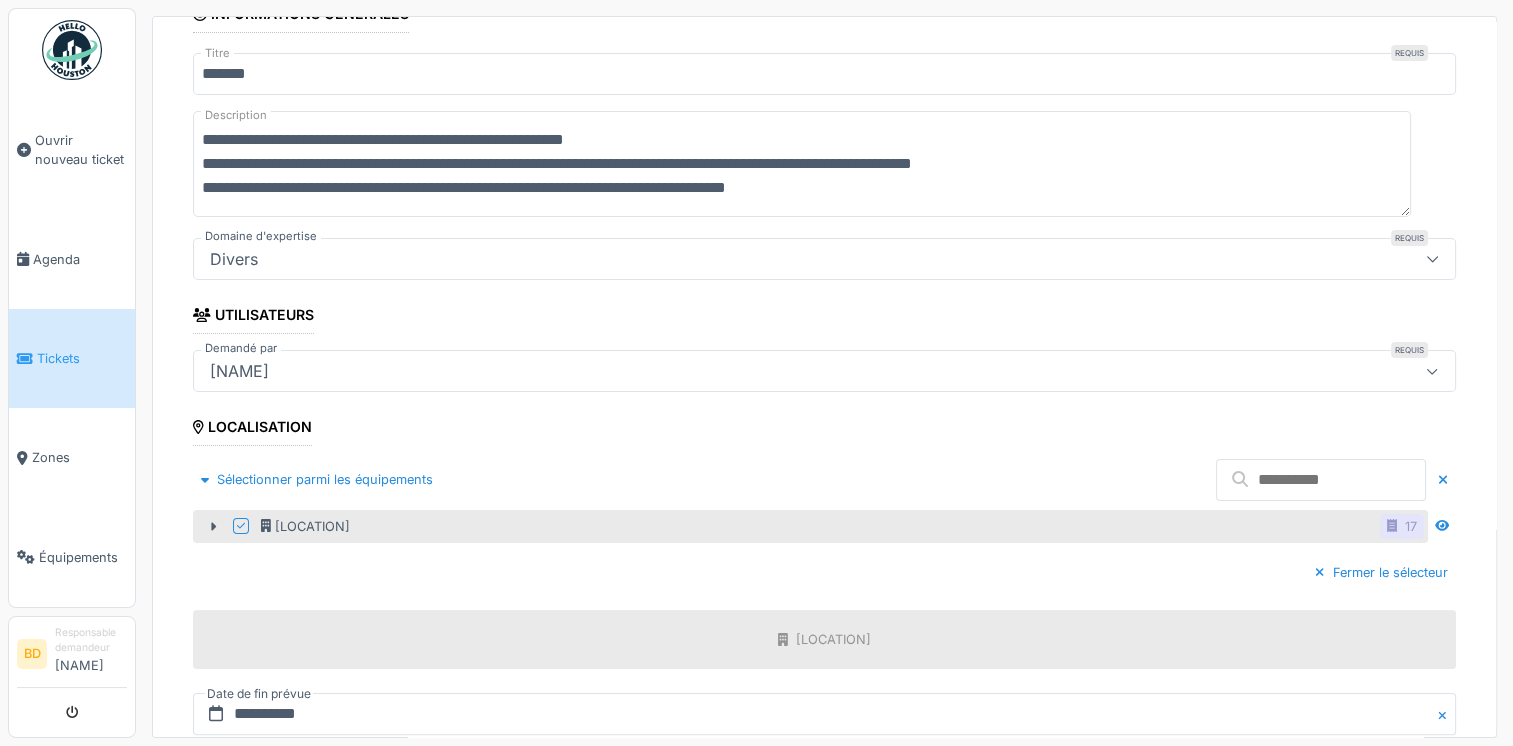 scroll, scrollTop: 251, scrollLeft: 0, axis: vertical 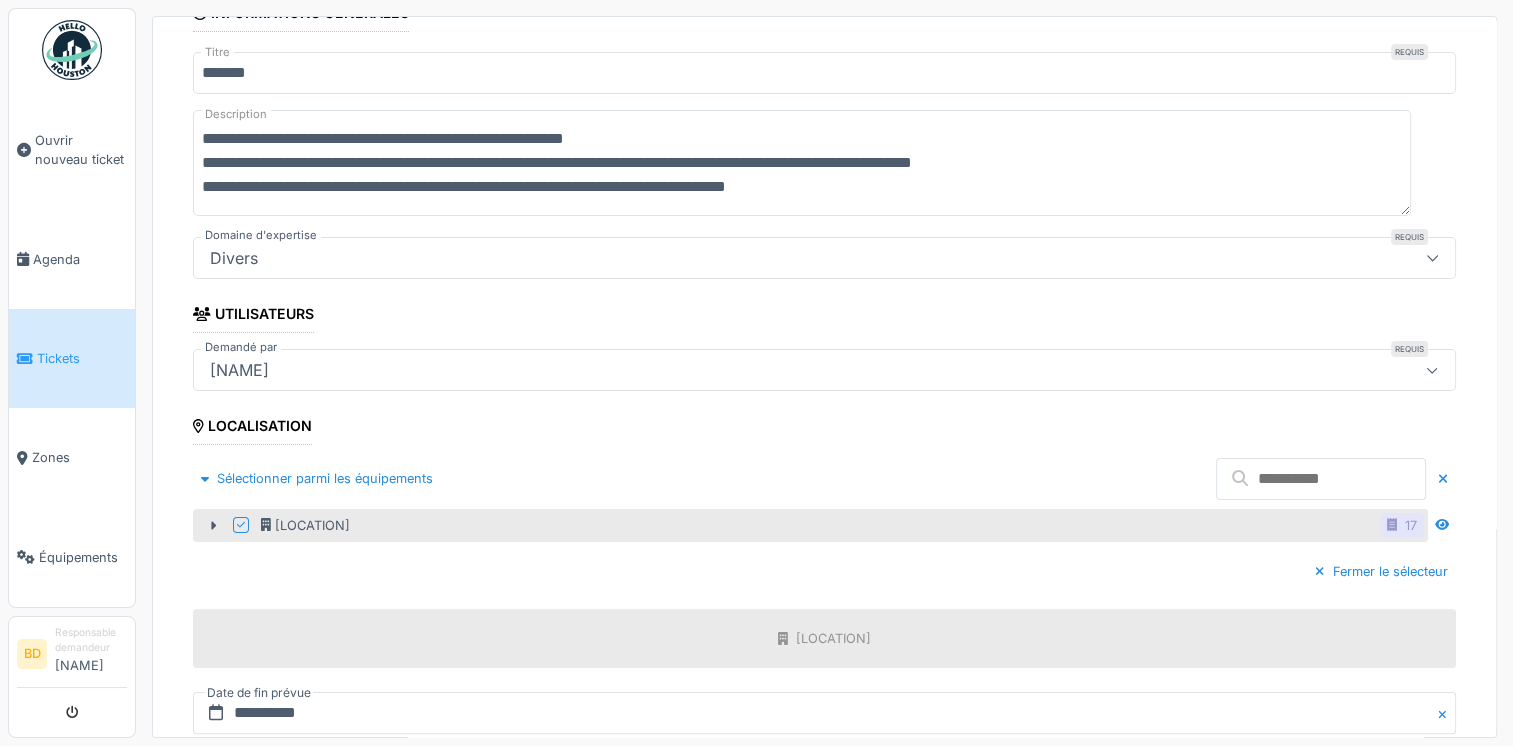 click on "**********" at bounding box center (802, 163) 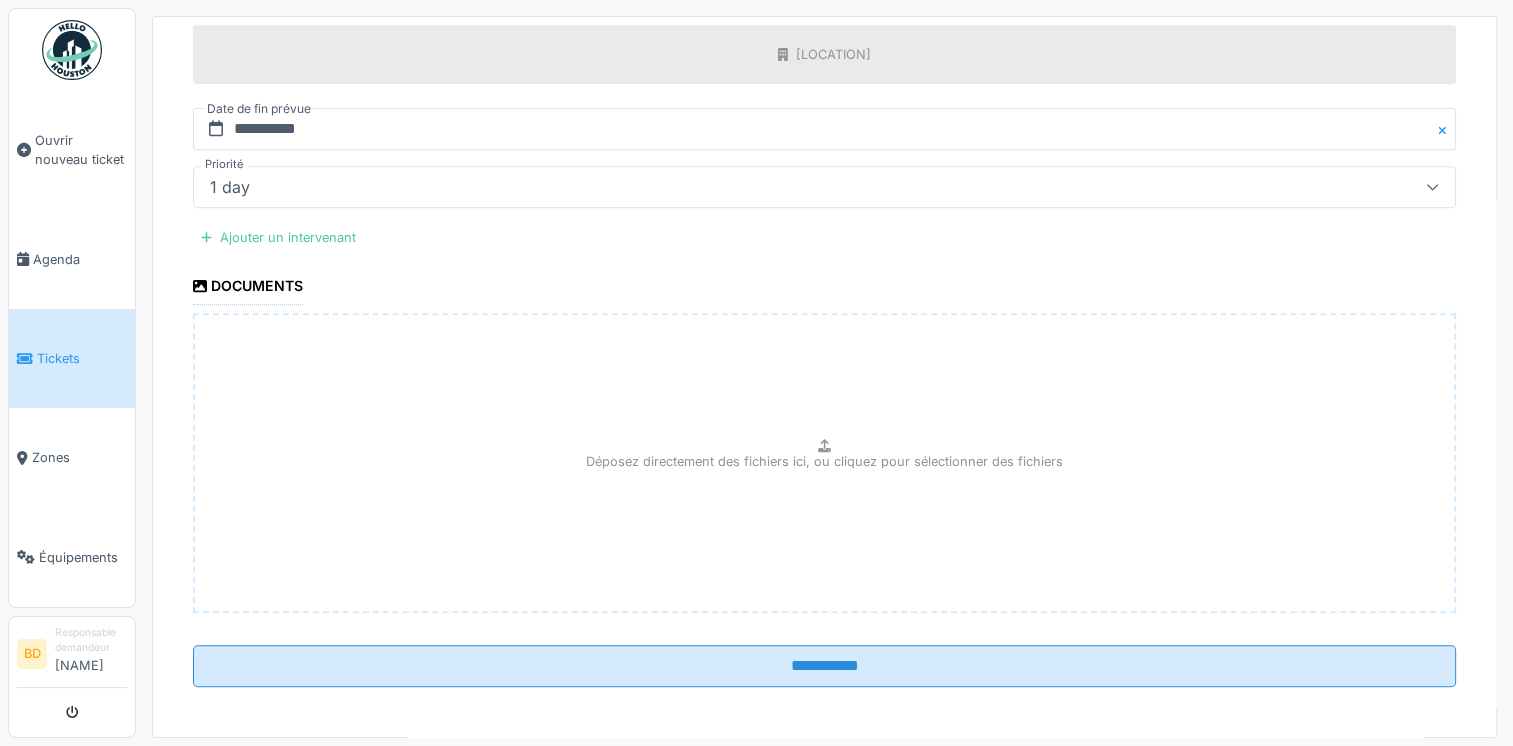 scroll, scrollTop: 832, scrollLeft: 0, axis: vertical 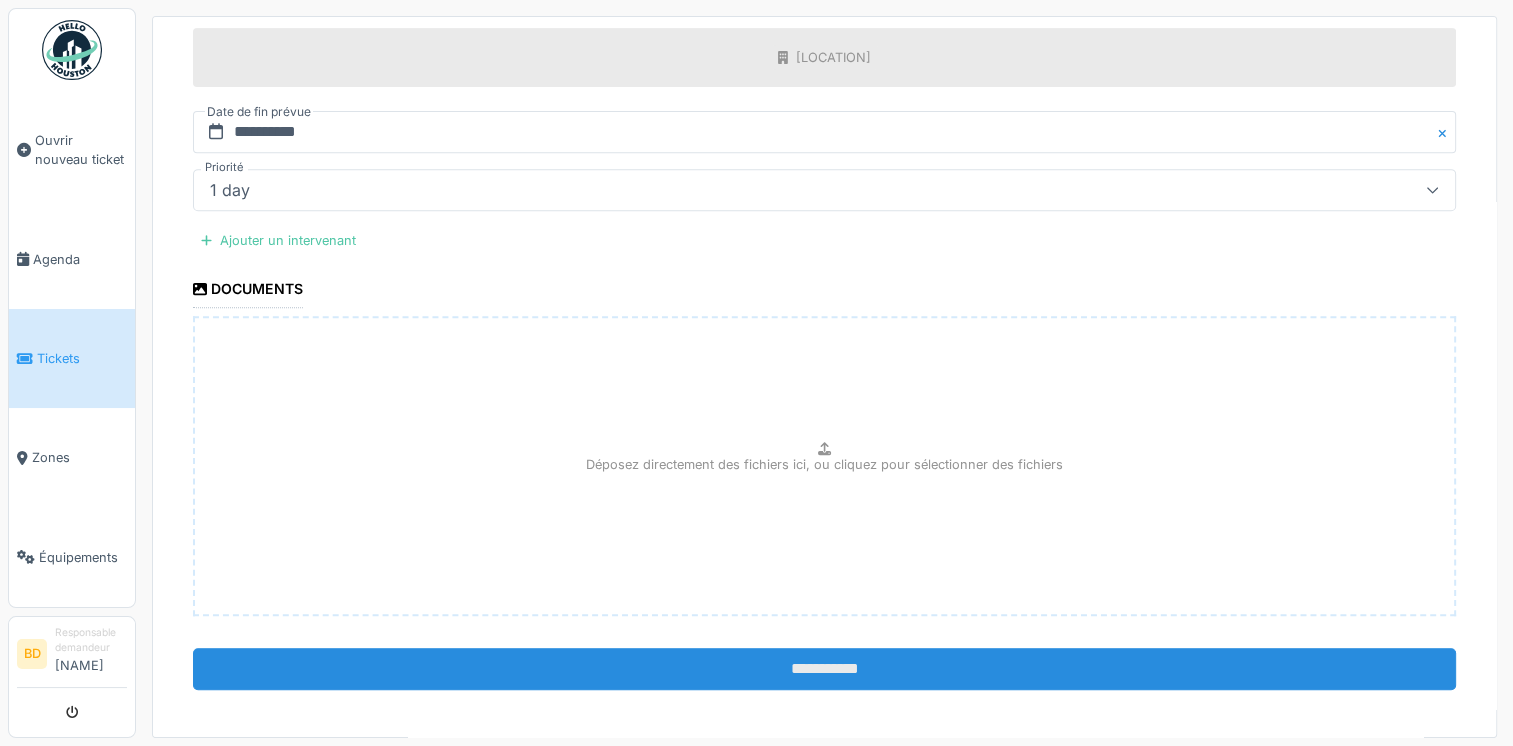 type on "**********" 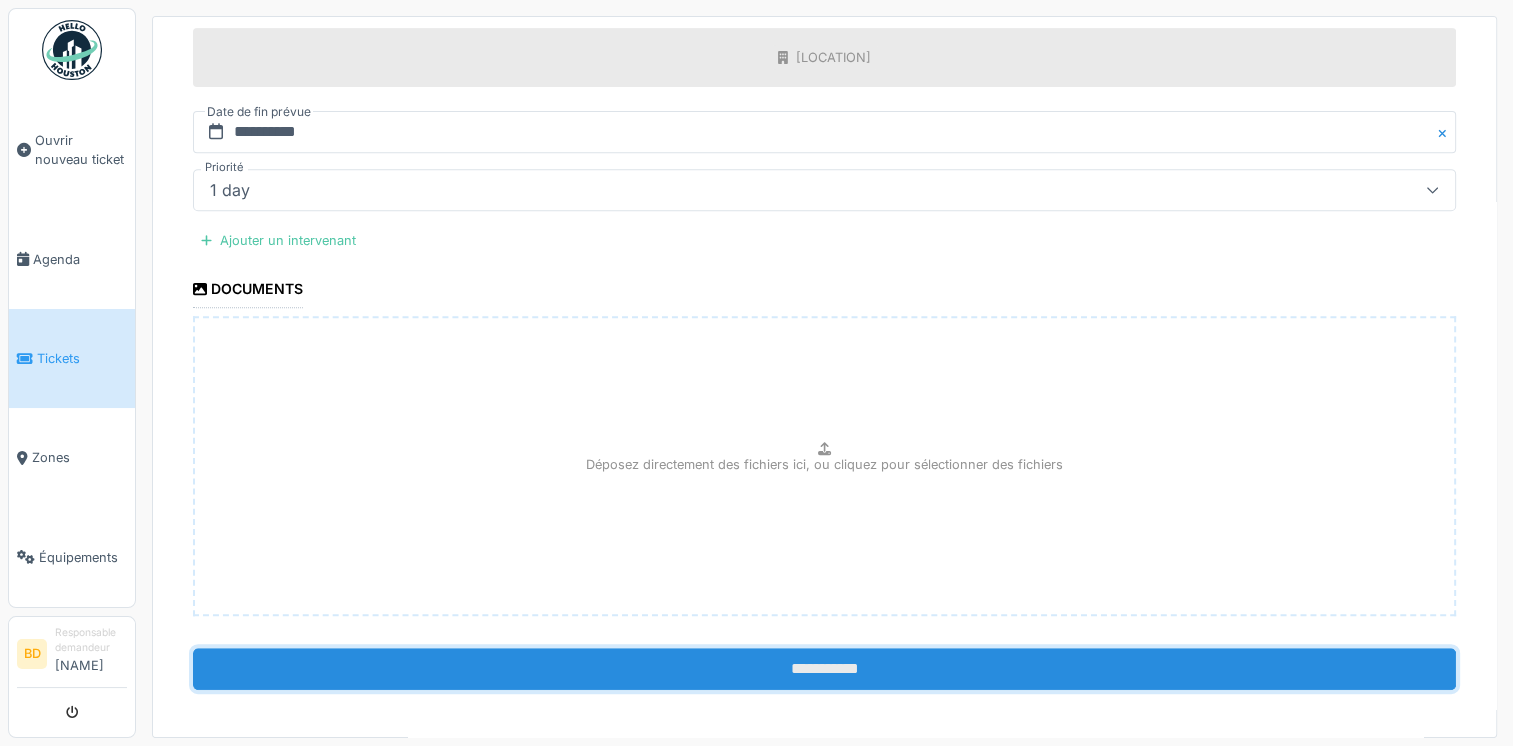 click on "**********" at bounding box center (824, 669) 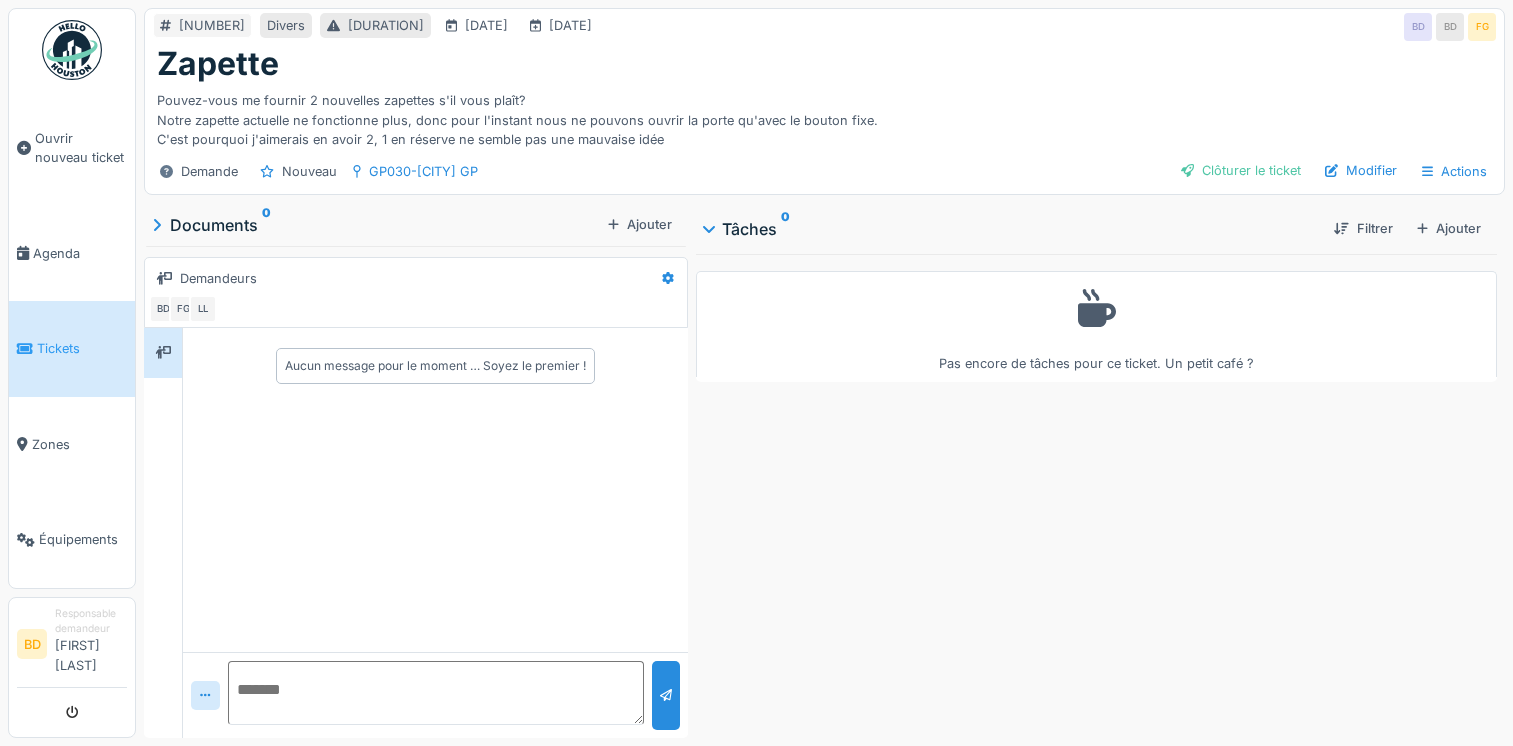 scroll, scrollTop: 0, scrollLeft: 0, axis: both 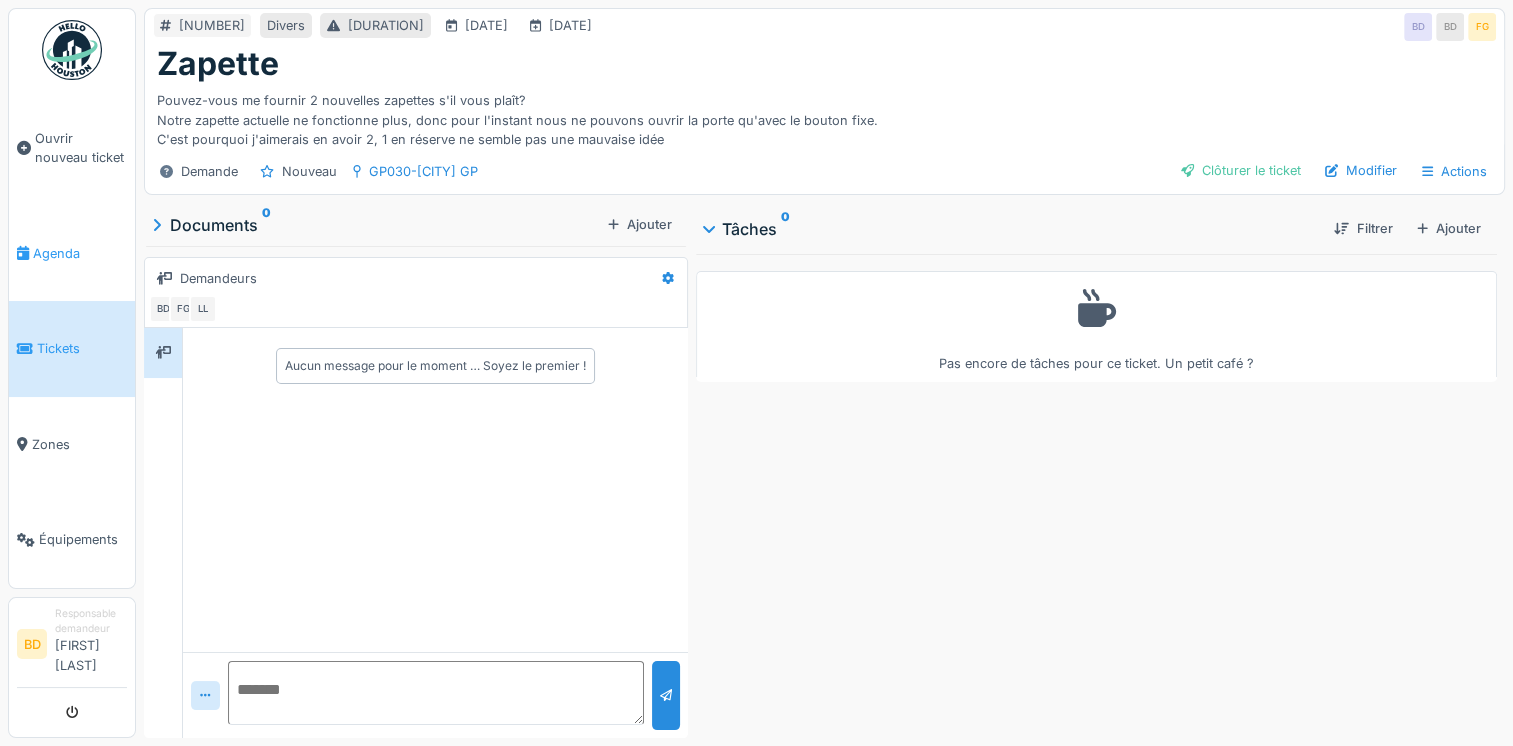 click on "Agenda" at bounding box center (72, 254) 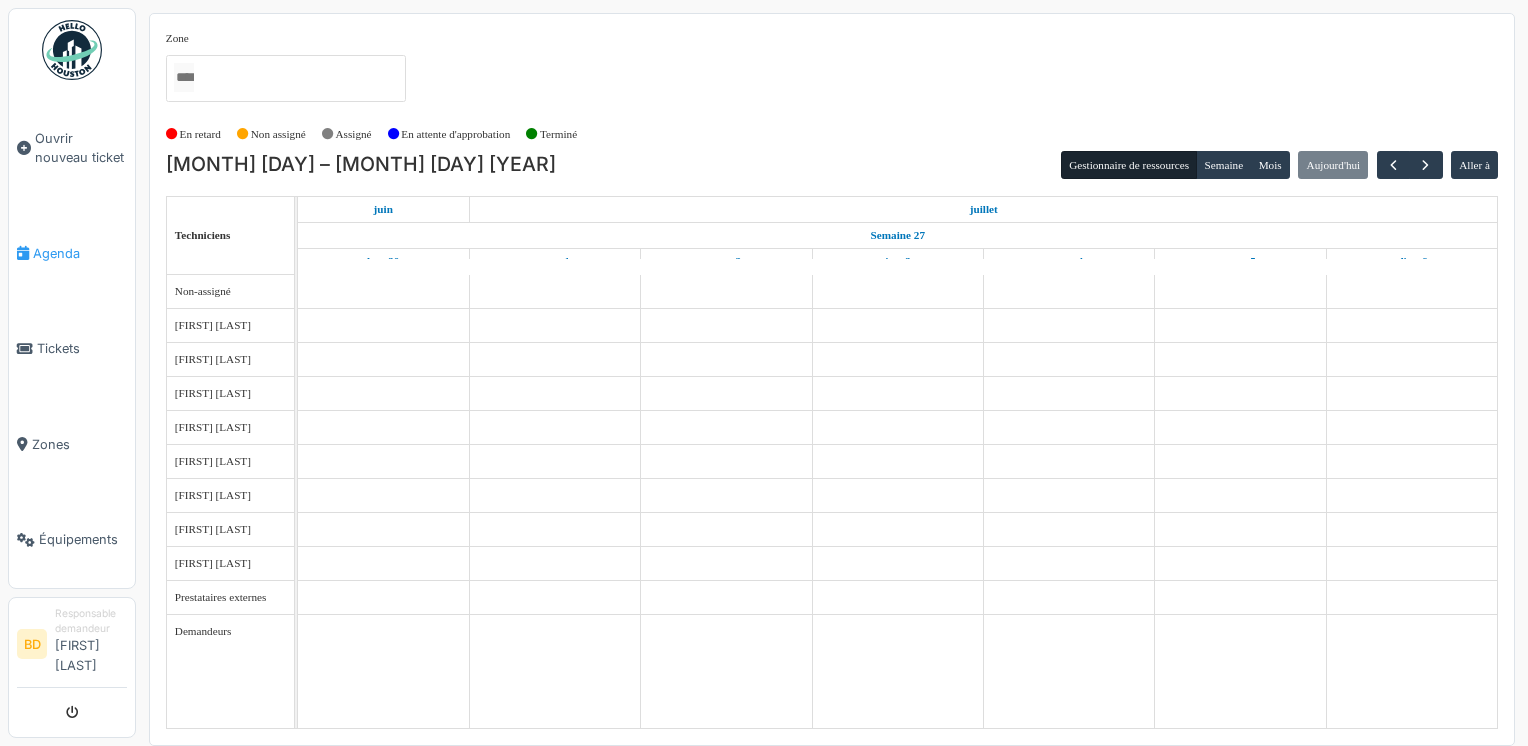 scroll, scrollTop: 0, scrollLeft: 0, axis: both 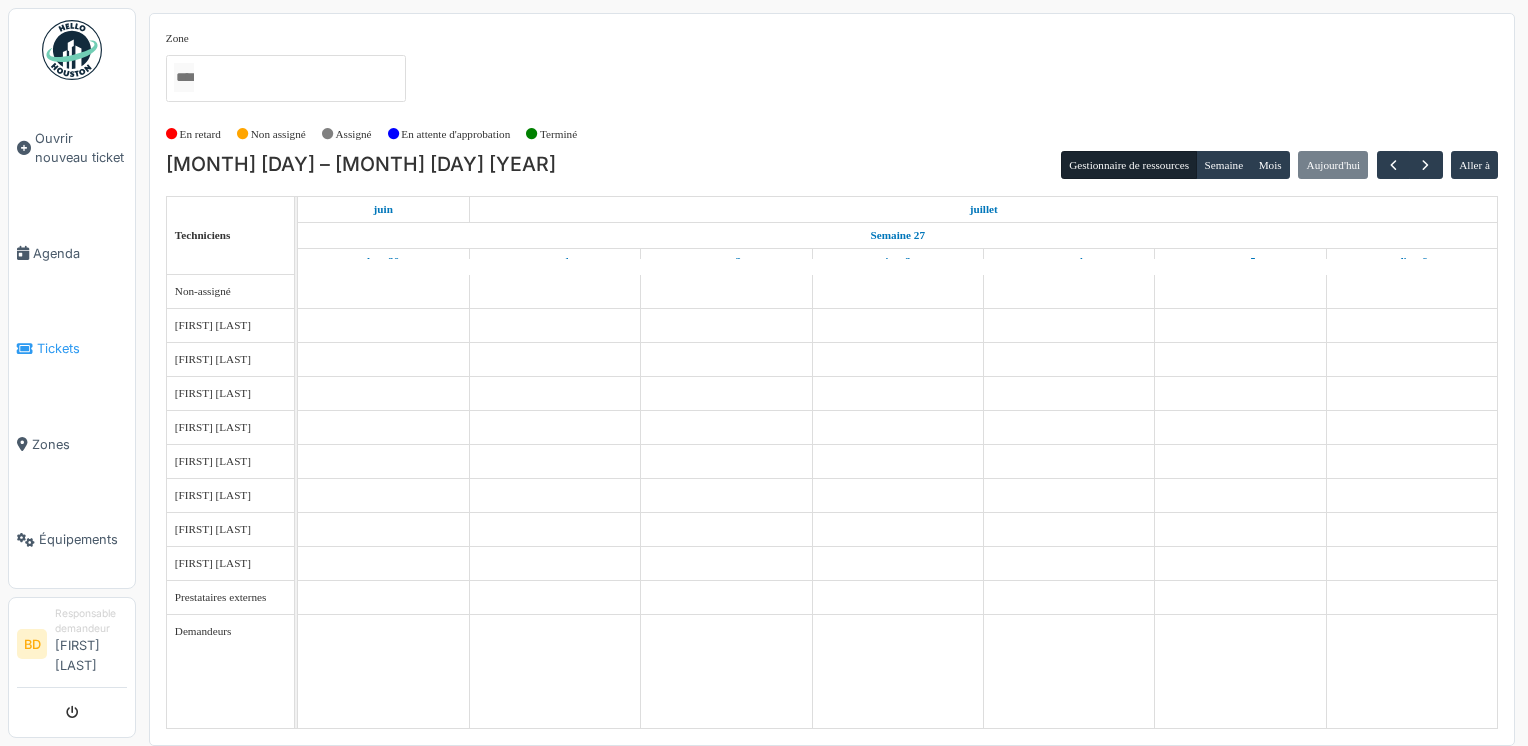 click on "Tickets" at bounding box center (82, 348) 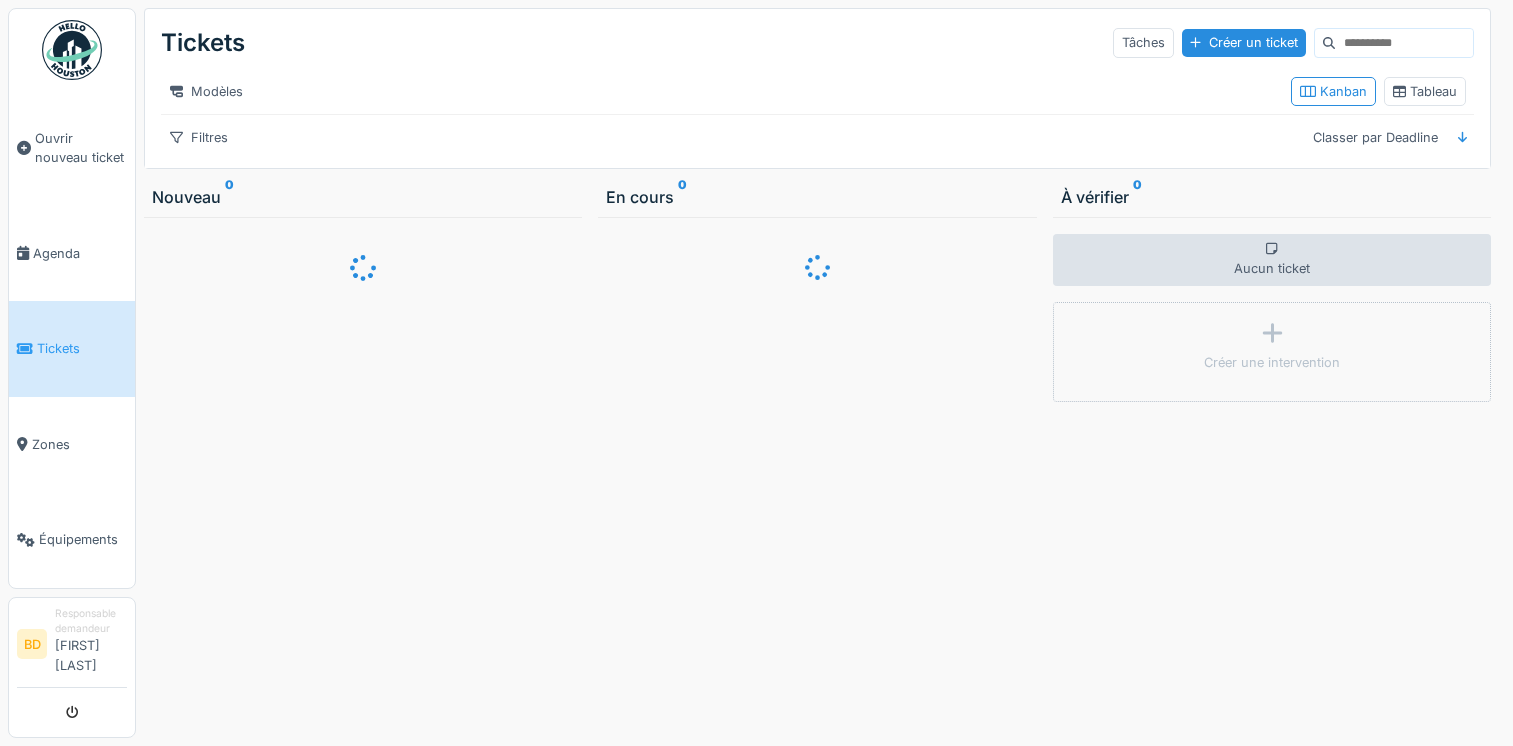 scroll, scrollTop: 0, scrollLeft: 0, axis: both 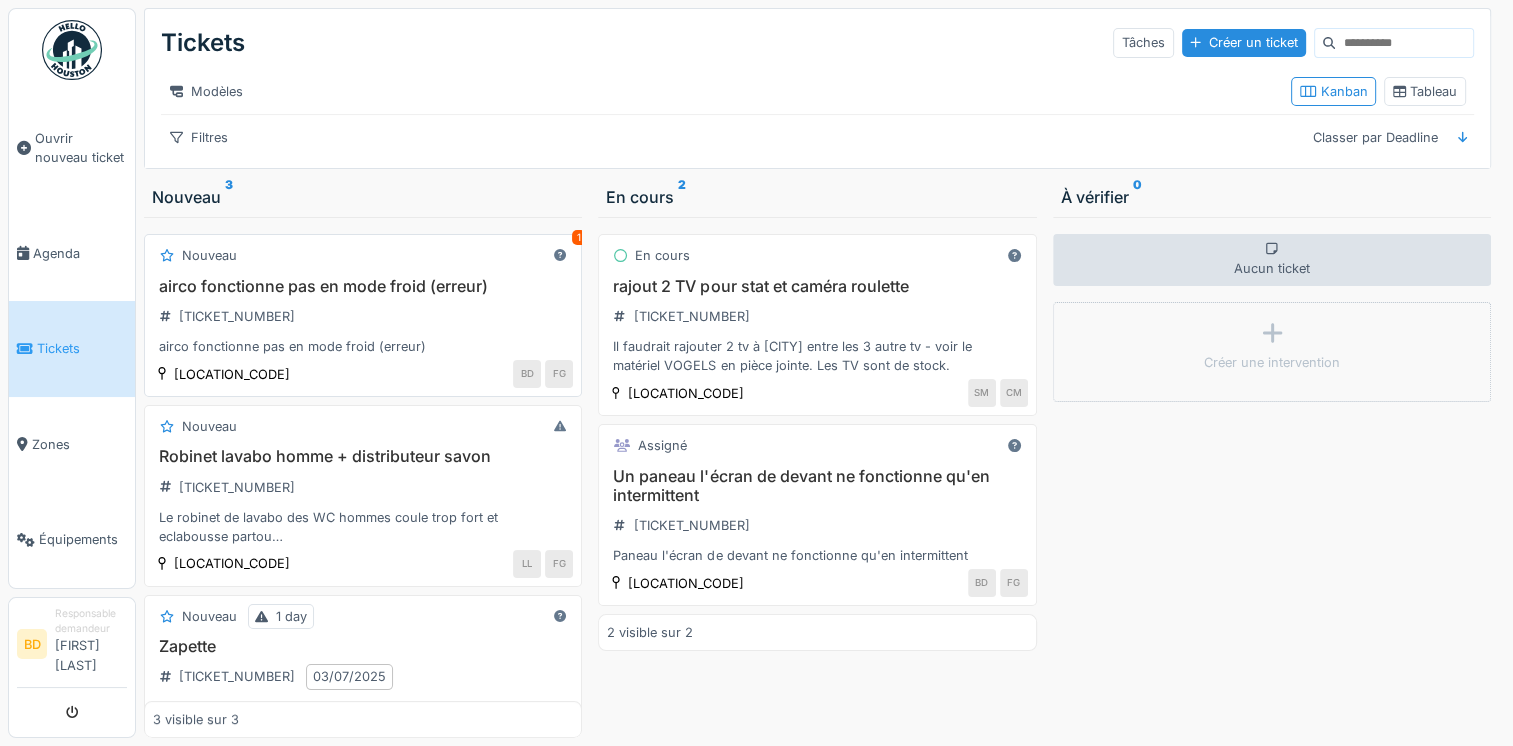 click on "1" at bounding box center (579, 237) 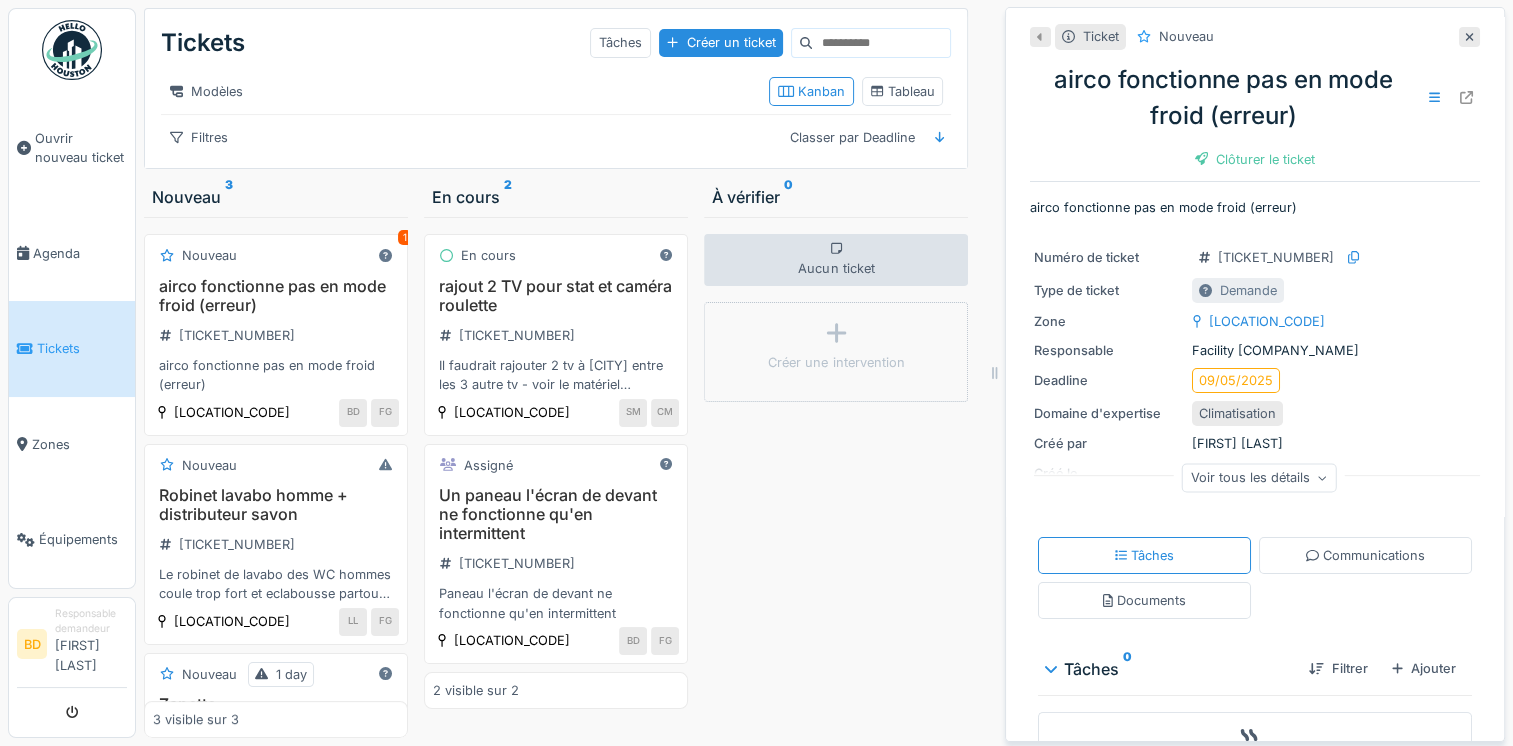 scroll, scrollTop: 105, scrollLeft: 0, axis: vertical 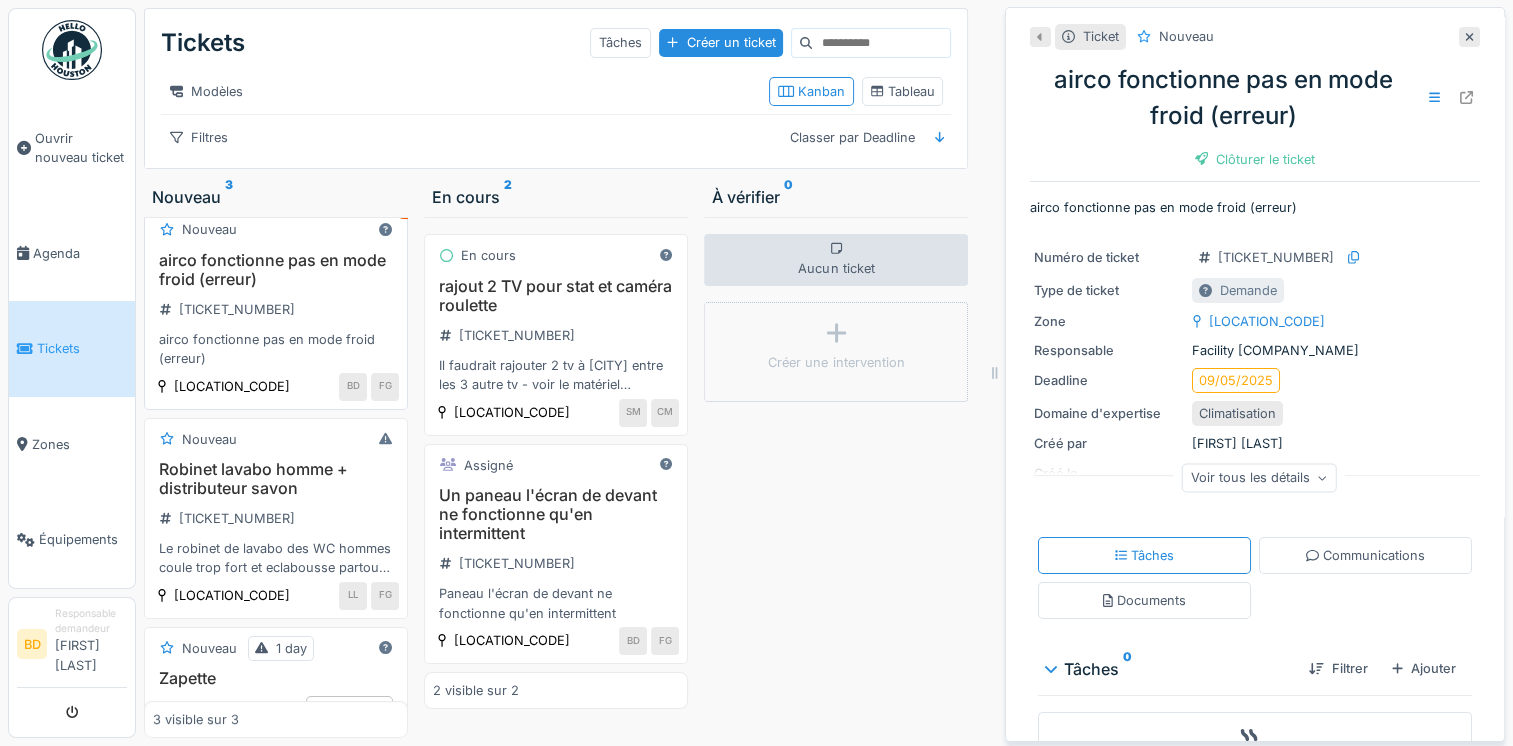 click on "airco fonctionne pas en mode froid (erreur) [TICKET_NUMBER] airco fonctionne pas en mode froid (erreur)" at bounding box center [276, 310] 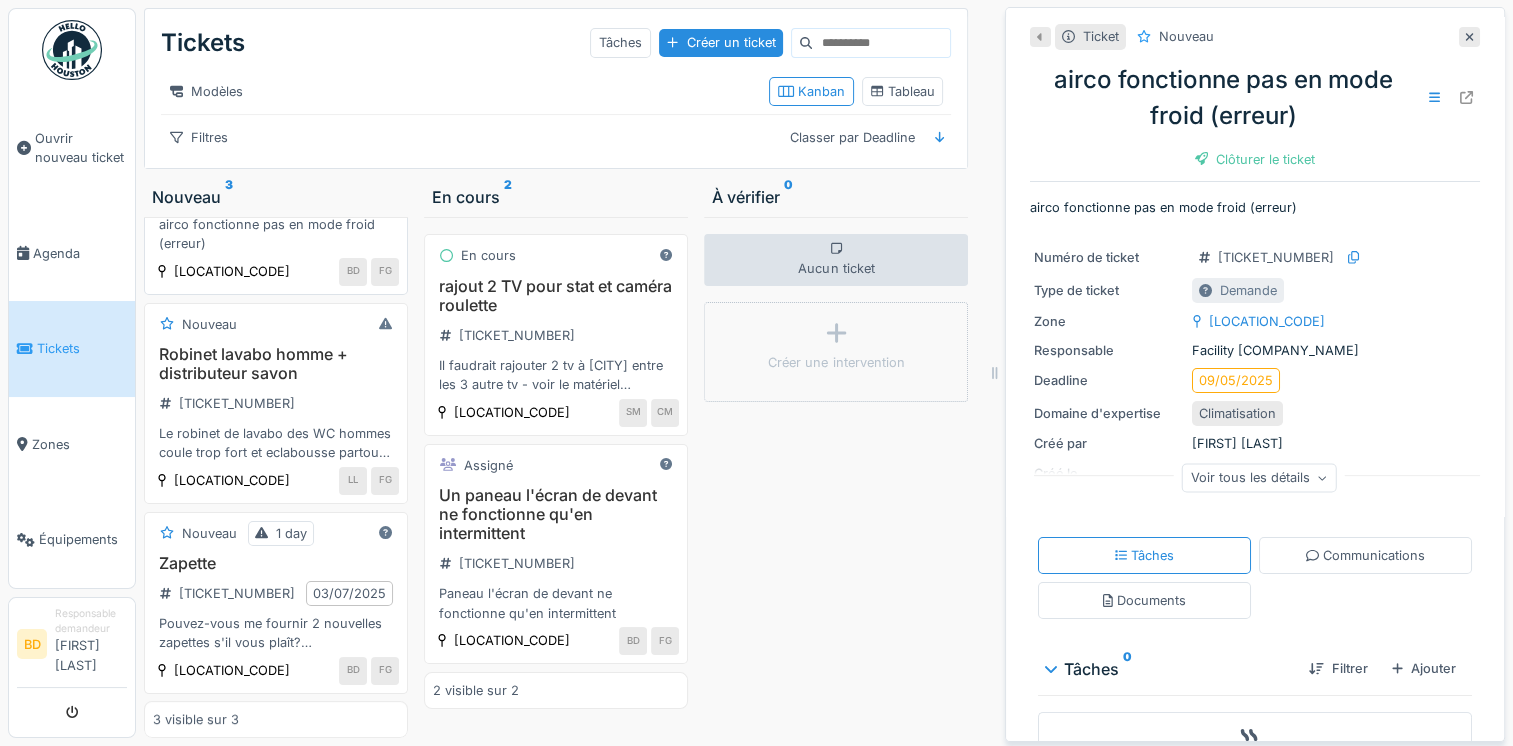 scroll, scrollTop: 190, scrollLeft: 0, axis: vertical 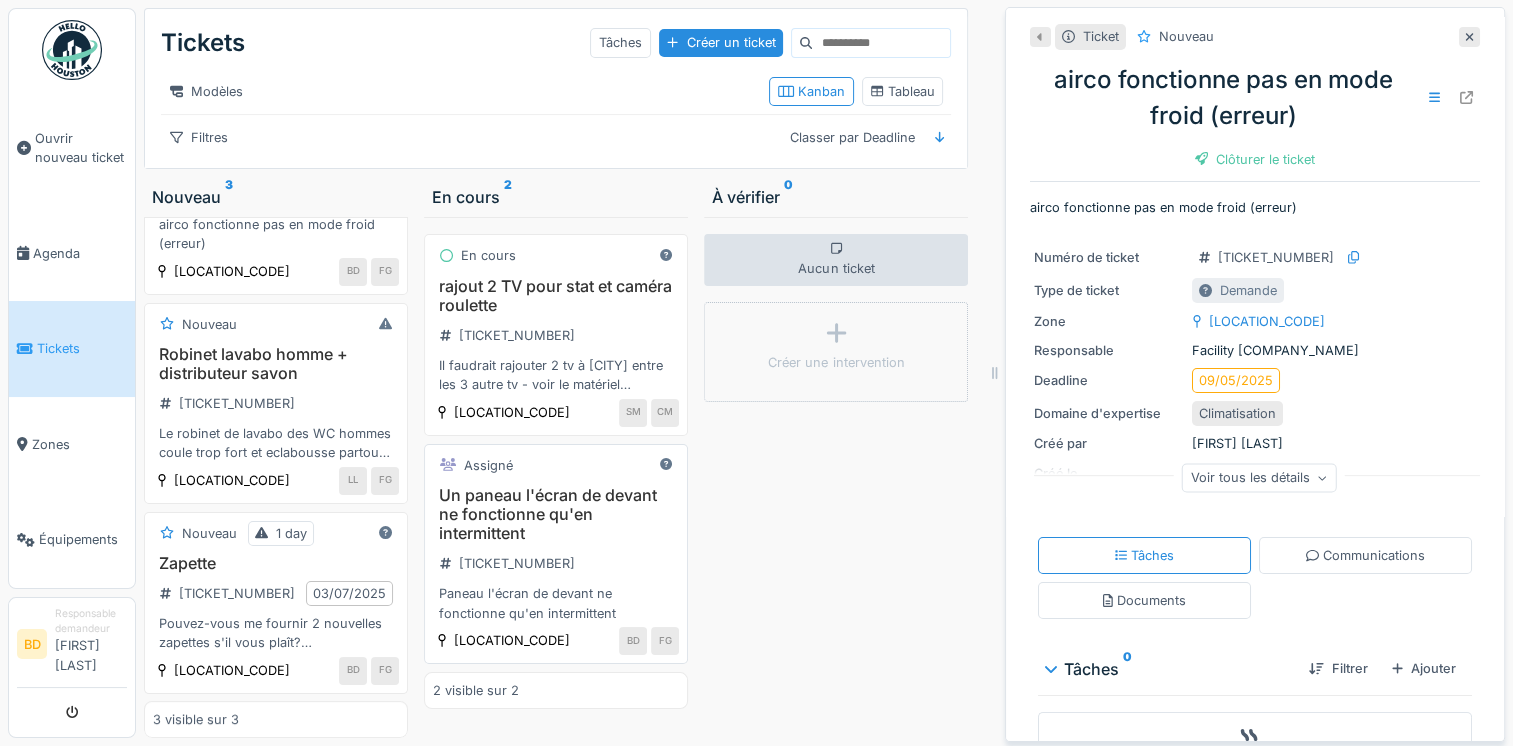 click on "Un paneau l'écran de devant ne fonctionne qu'en intermittent" at bounding box center [276, 155] 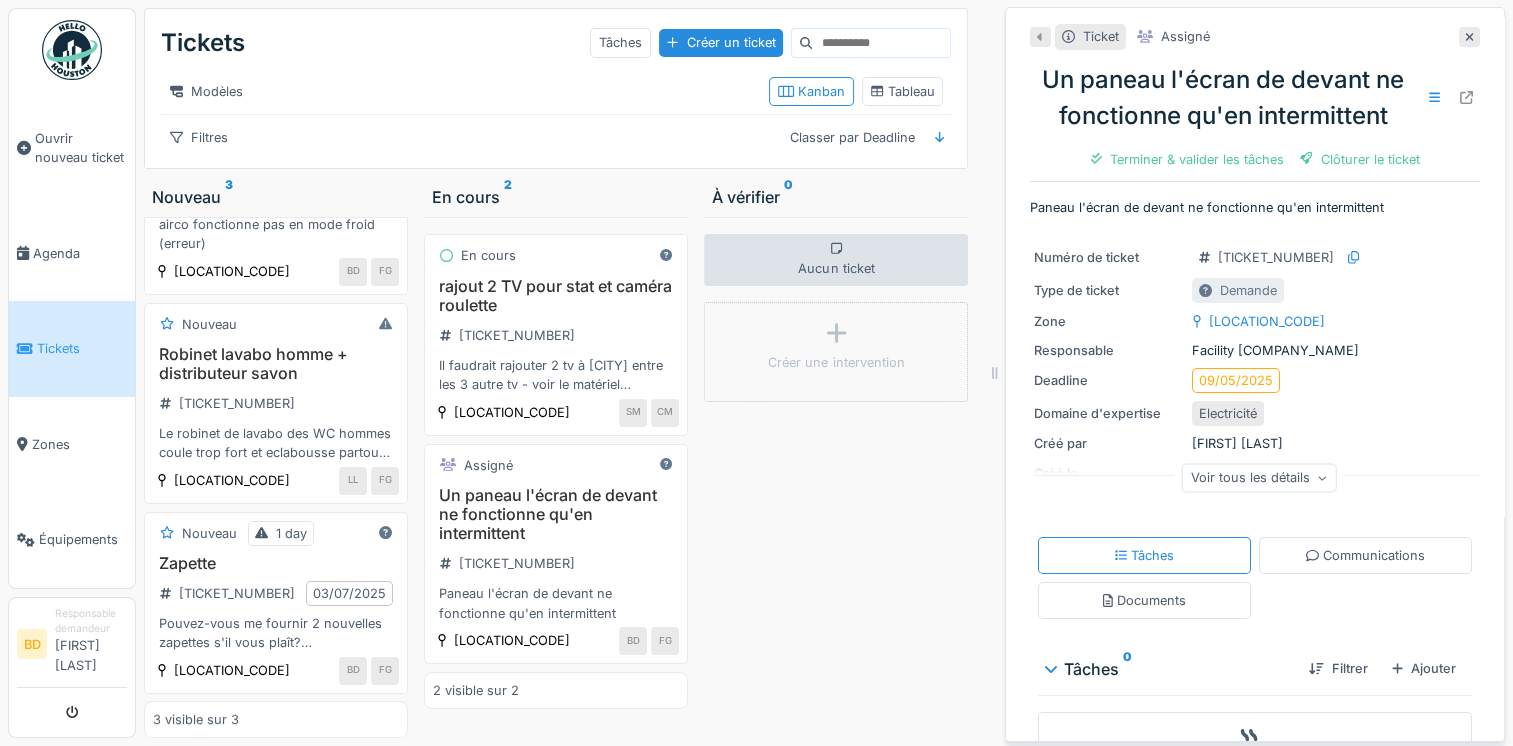 scroll, scrollTop: 105, scrollLeft: 0, axis: vertical 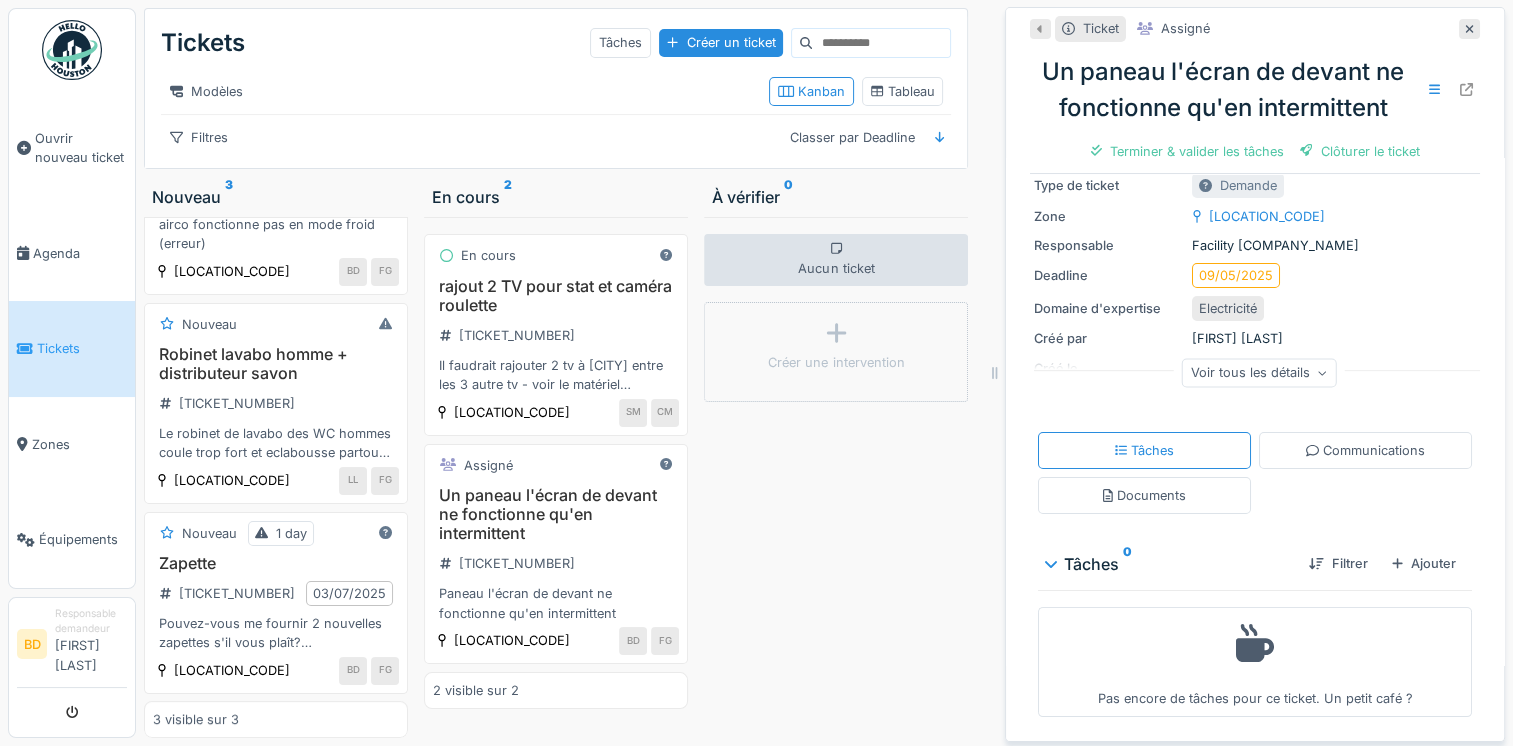 click on "Voir tous les détails" at bounding box center [1259, 372] 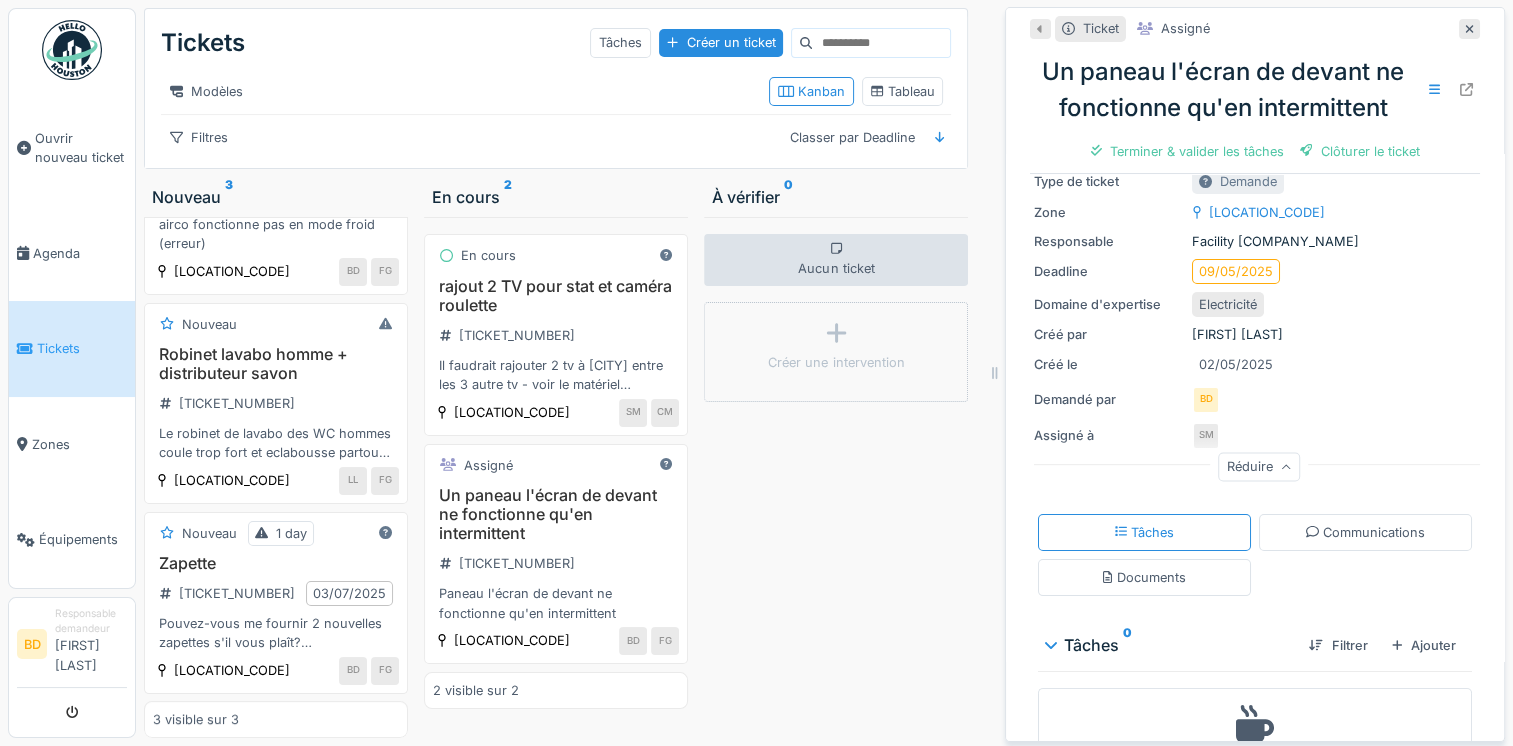scroll, scrollTop: 110, scrollLeft: 0, axis: vertical 